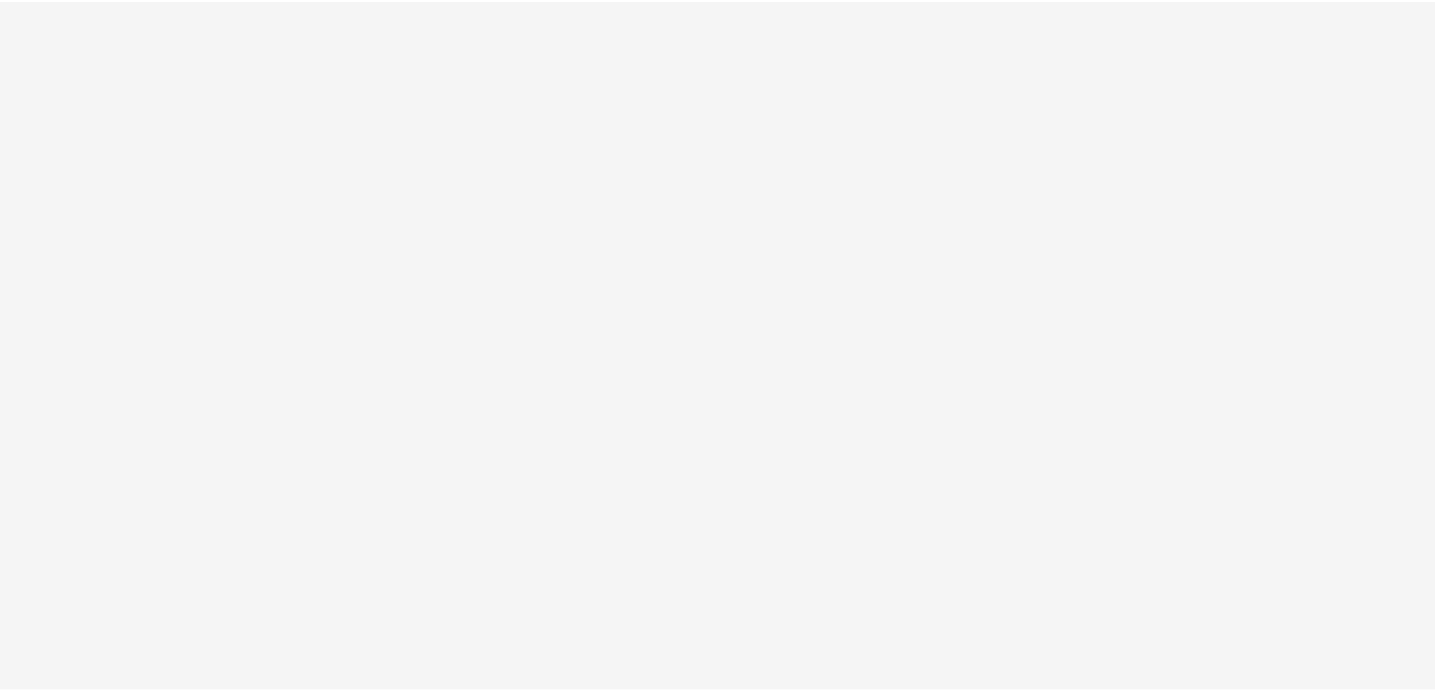 scroll, scrollTop: 0, scrollLeft: 0, axis: both 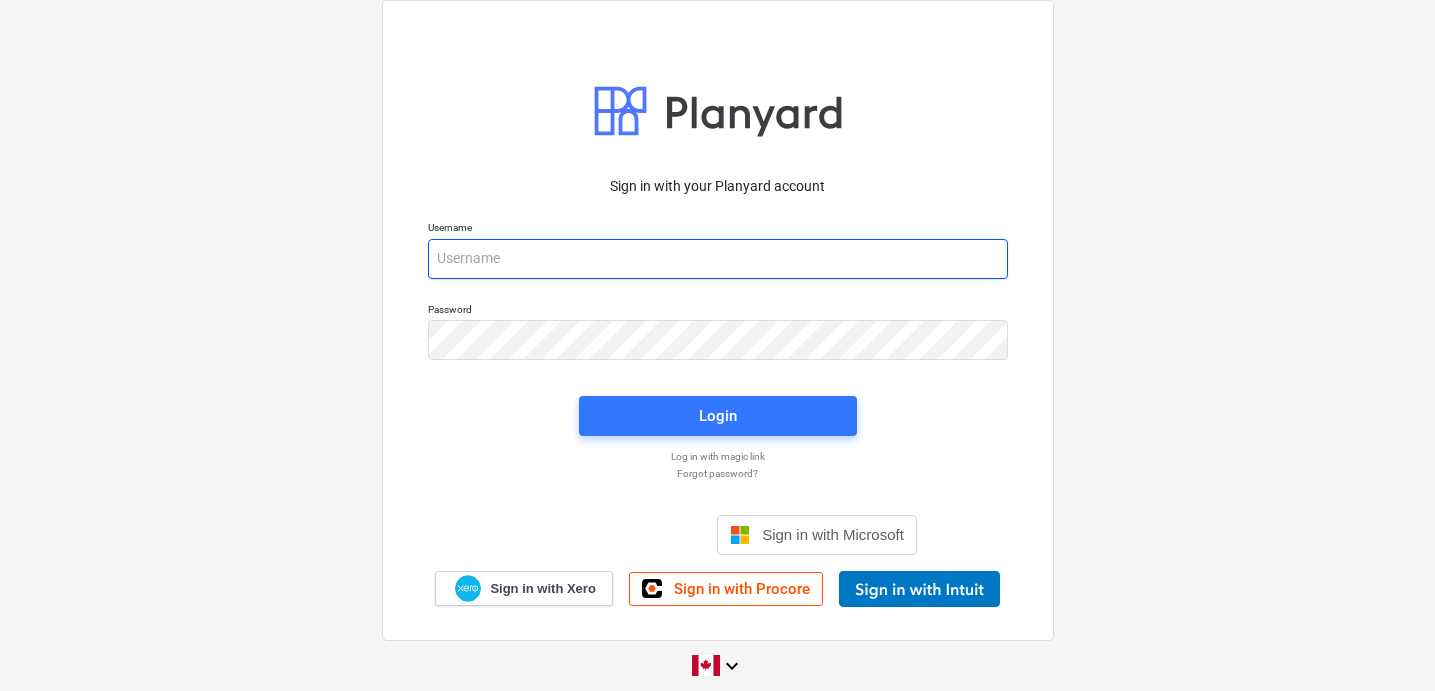 click at bounding box center [718, 259] 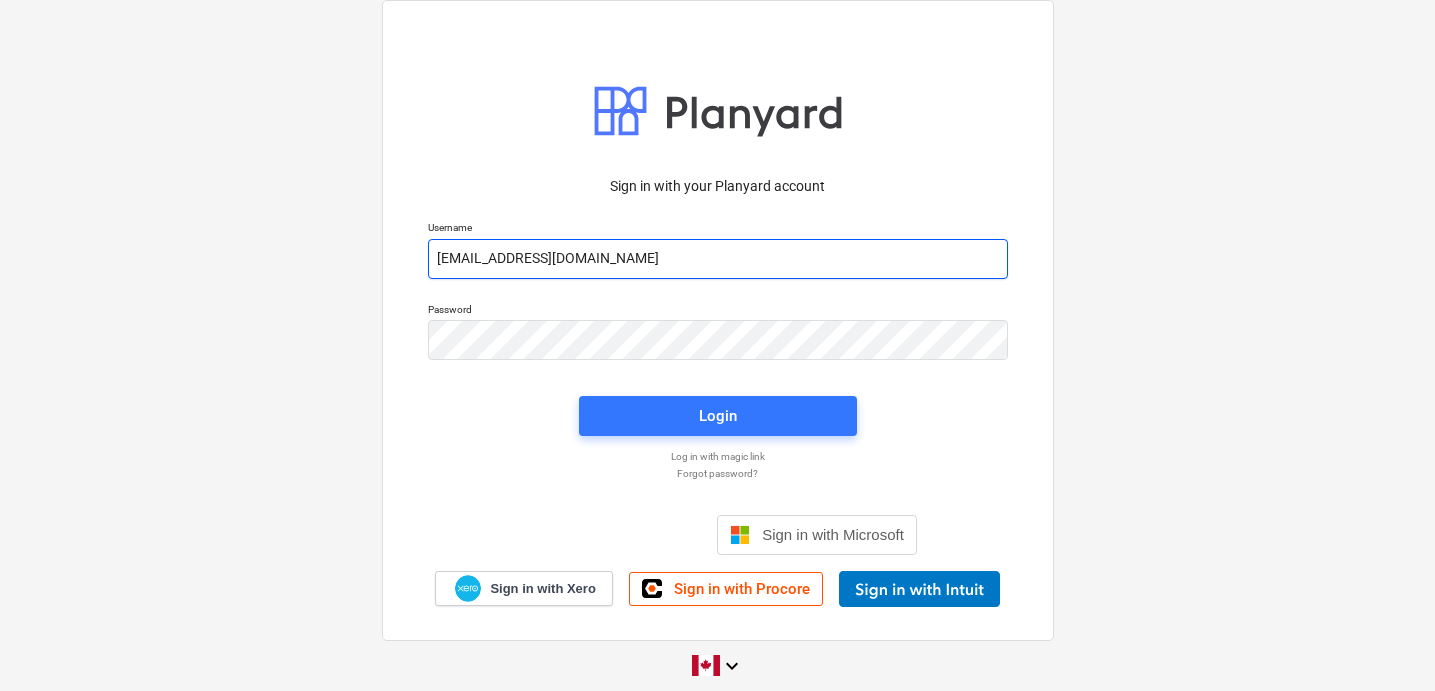 type on "[EMAIL_ADDRESS][DOMAIN_NAME]" 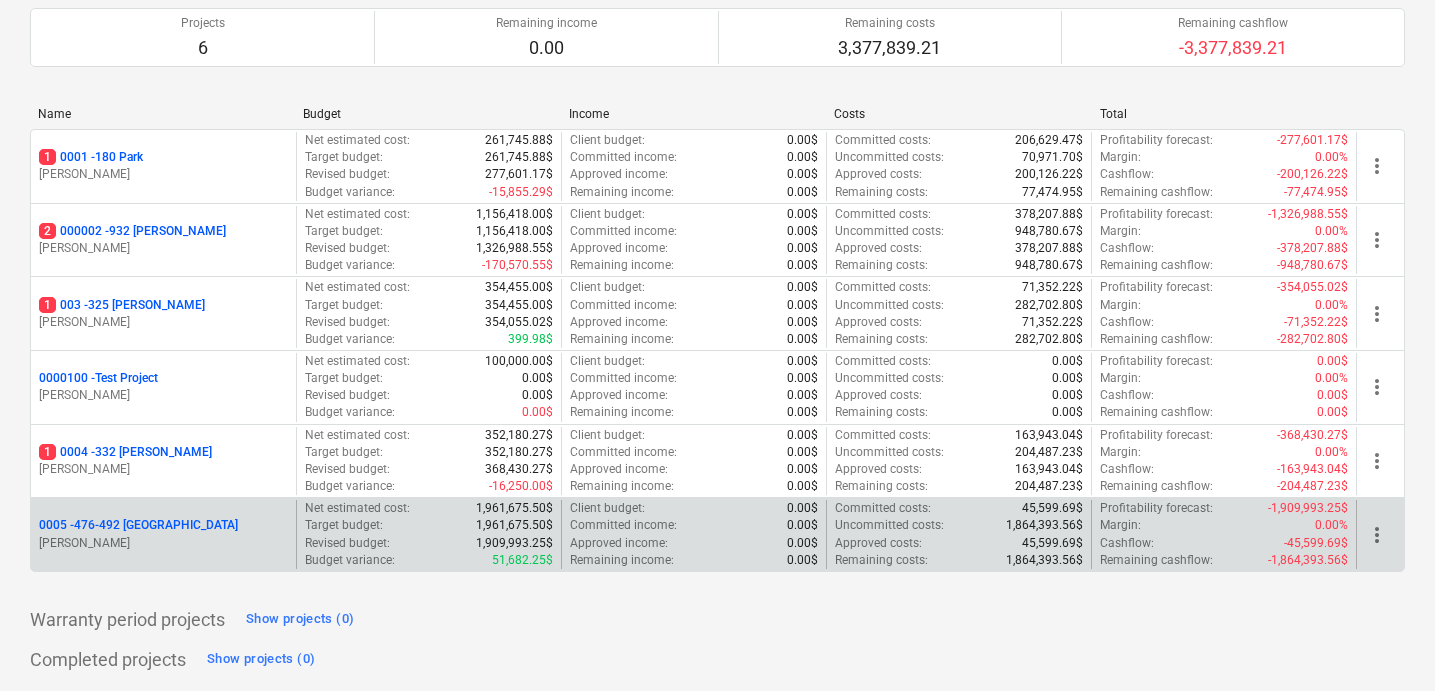 scroll, scrollTop: 198, scrollLeft: 0, axis: vertical 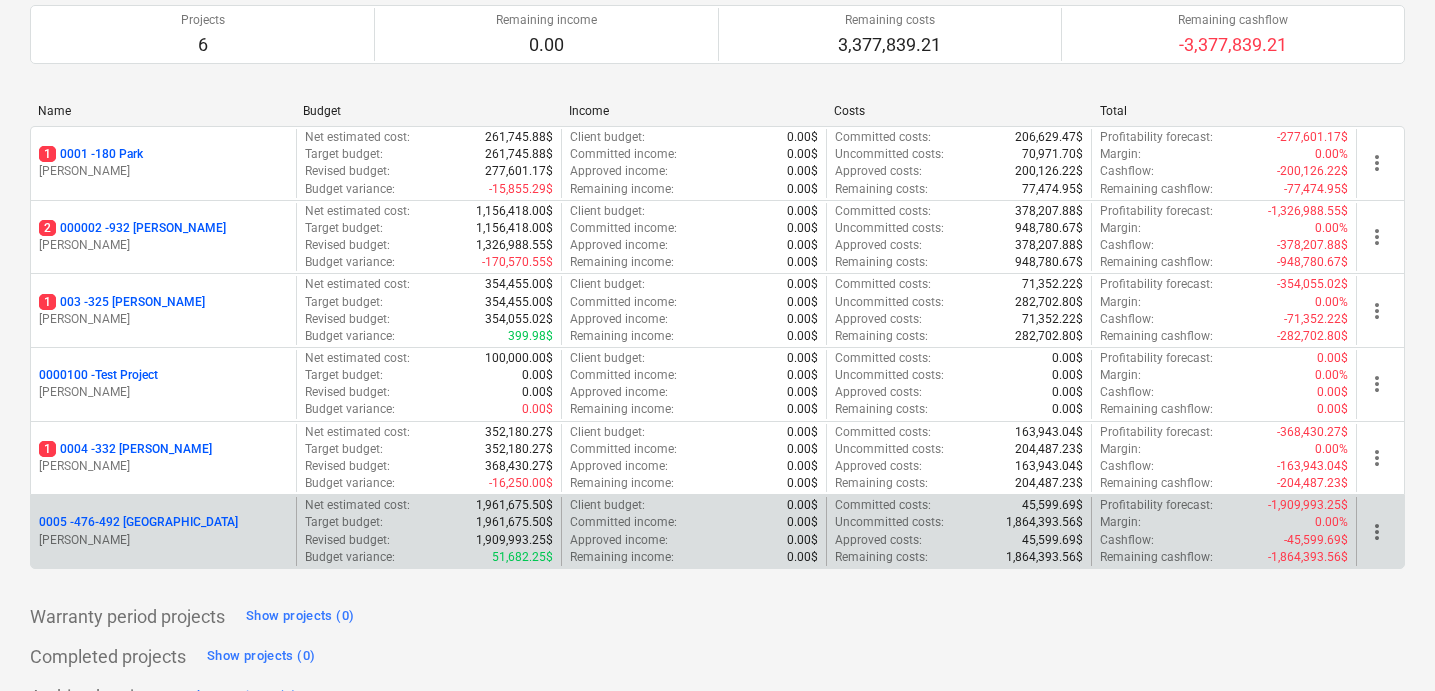 click on "0005 -  476-492 [GEOGRAPHIC_DATA]" at bounding box center [138, 522] 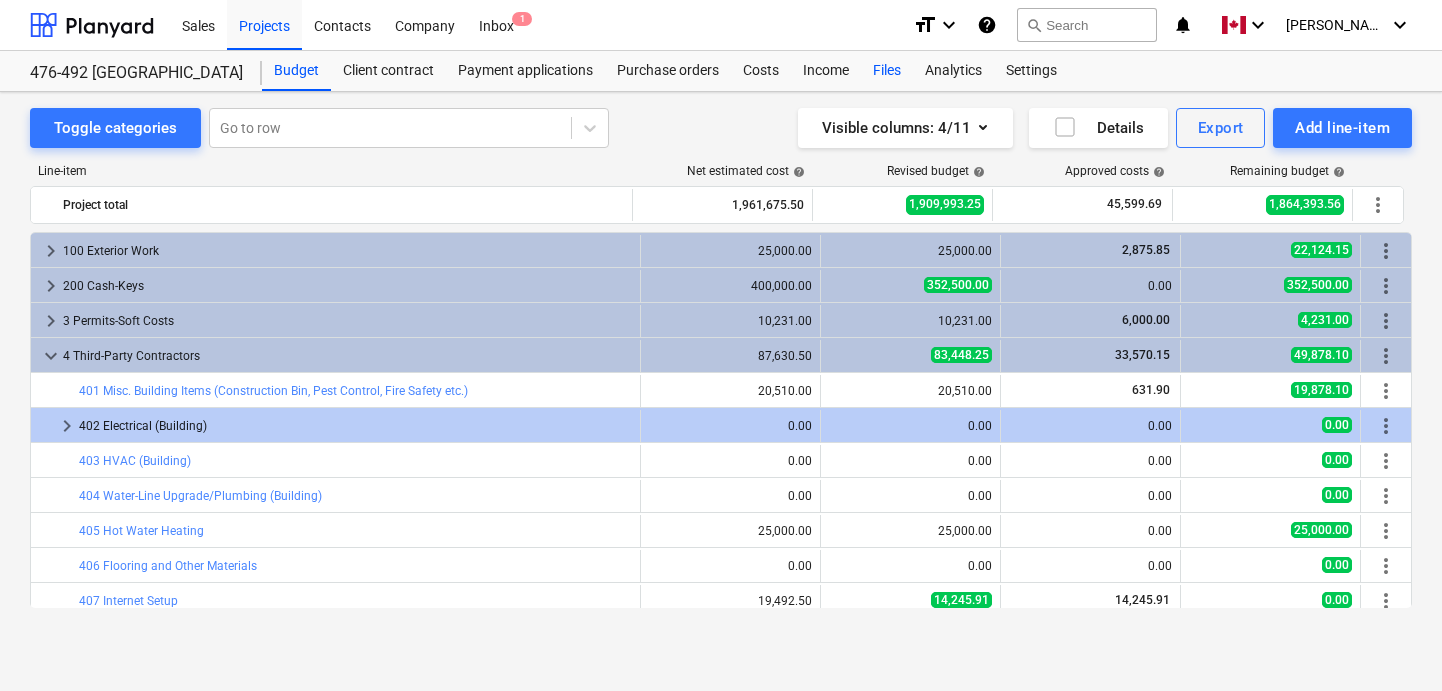 click on "Files" at bounding box center (887, 71) 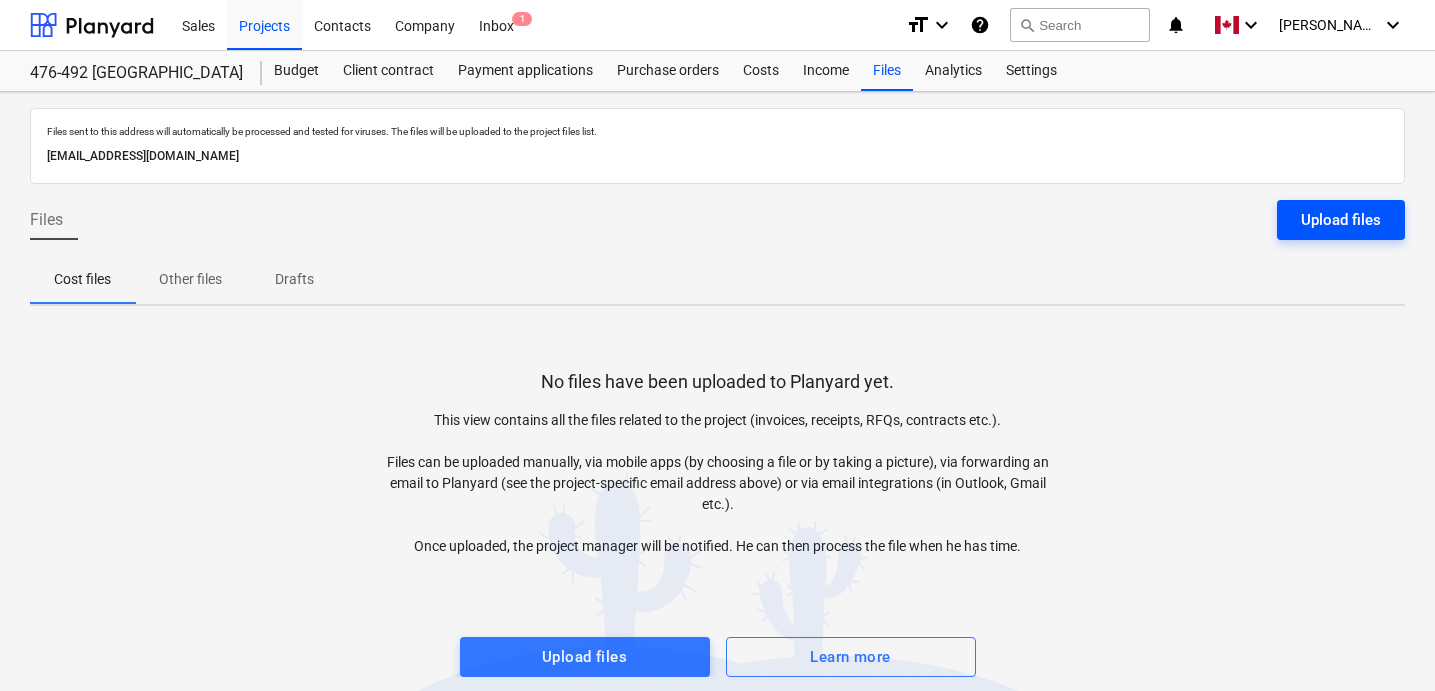 click on "Upload files" at bounding box center [1341, 220] 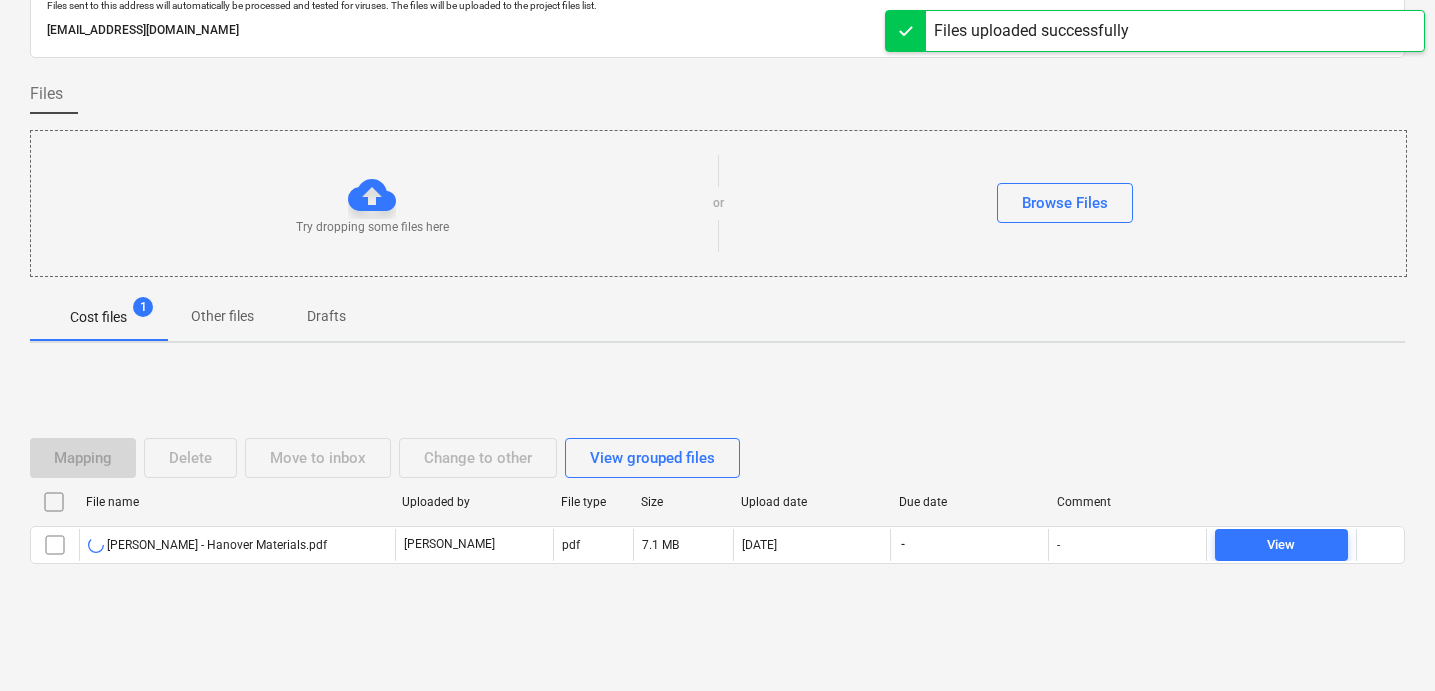 scroll, scrollTop: 0, scrollLeft: 0, axis: both 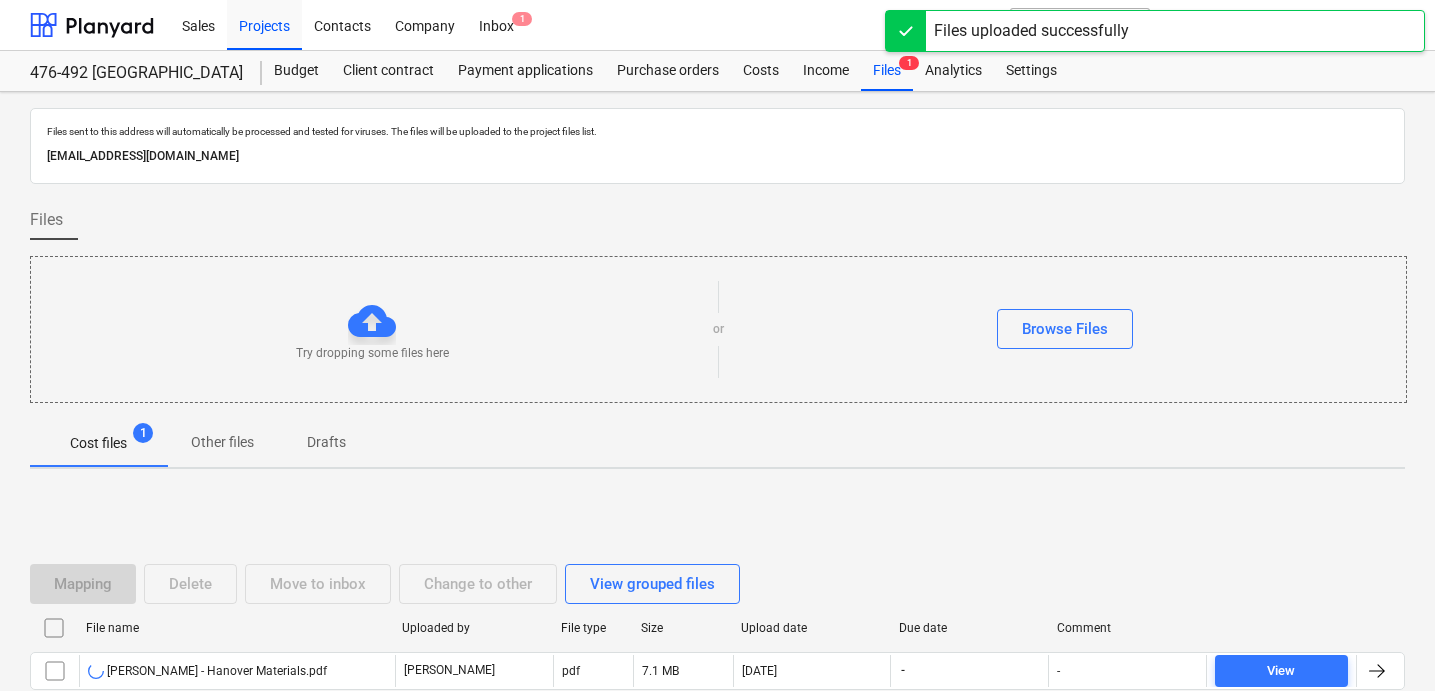click on "Files sent to this address will automatically be processed and tested for viruses. The files will be uploaded to the project files list. [EMAIL_ADDRESS][DOMAIN_NAME] Files Try dropping some files here or Browse Files Cost files 1 Other files Drafts Mapping Delete Move to inbox Change to other View grouped files File name Uploaded by File type Size Upload date Due date Comment   [PERSON_NAME] - Hanover Materials.pdf [PERSON_NAME] pdf 7.1 MB [DATE] - - View Please wait" at bounding box center (717, 454) 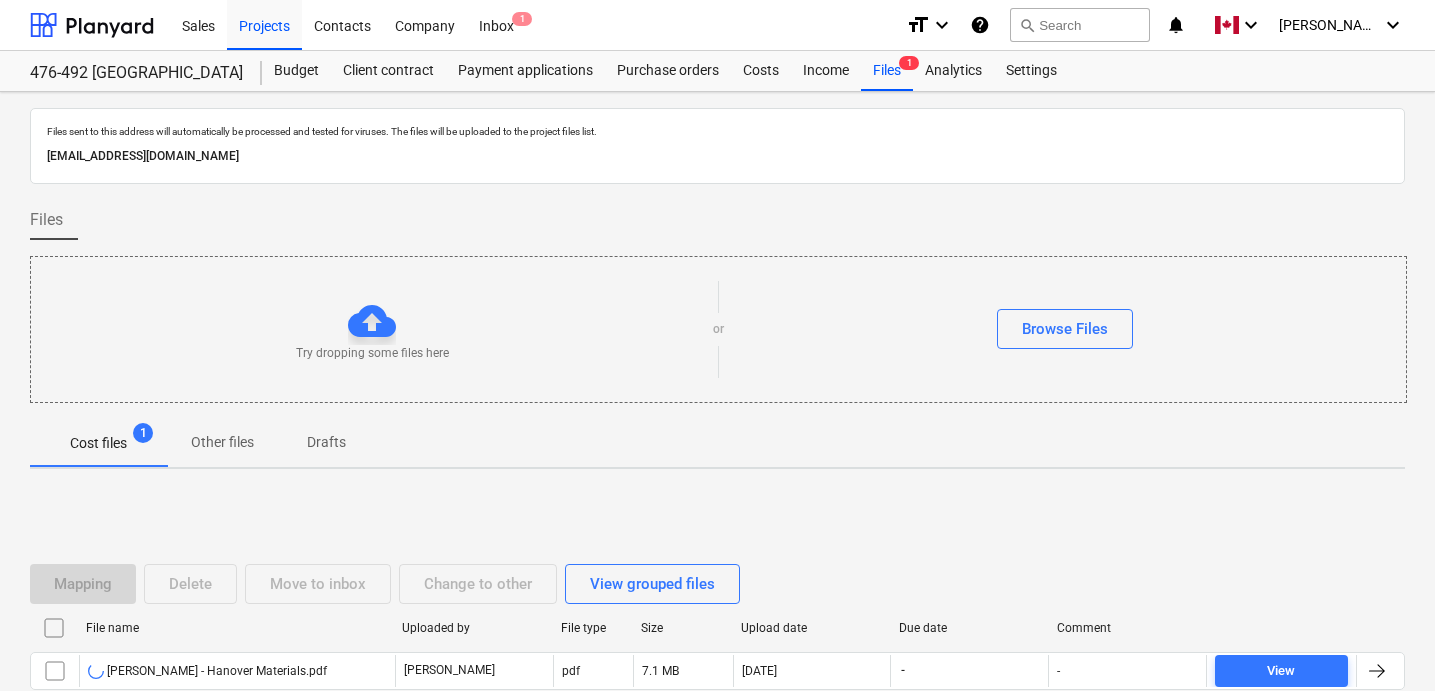 click on "Files sent to this address will automatically be processed and tested for viruses. The files will be uploaded to the project files list. [EMAIL_ADDRESS][DOMAIN_NAME] Files Try dropping some files here or Browse Files Cost files 1 Other files Drafts Mapping Delete Move to inbox Change to other View grouped files File name Uploaded by File type Size Upload date Due date Comment   [PERSON_NAME] - Hanover Materials.pdf [PERSON_NAME] pdf 7.1 MB [DATE] - - View Please wait" at bounding box center (717, 454) 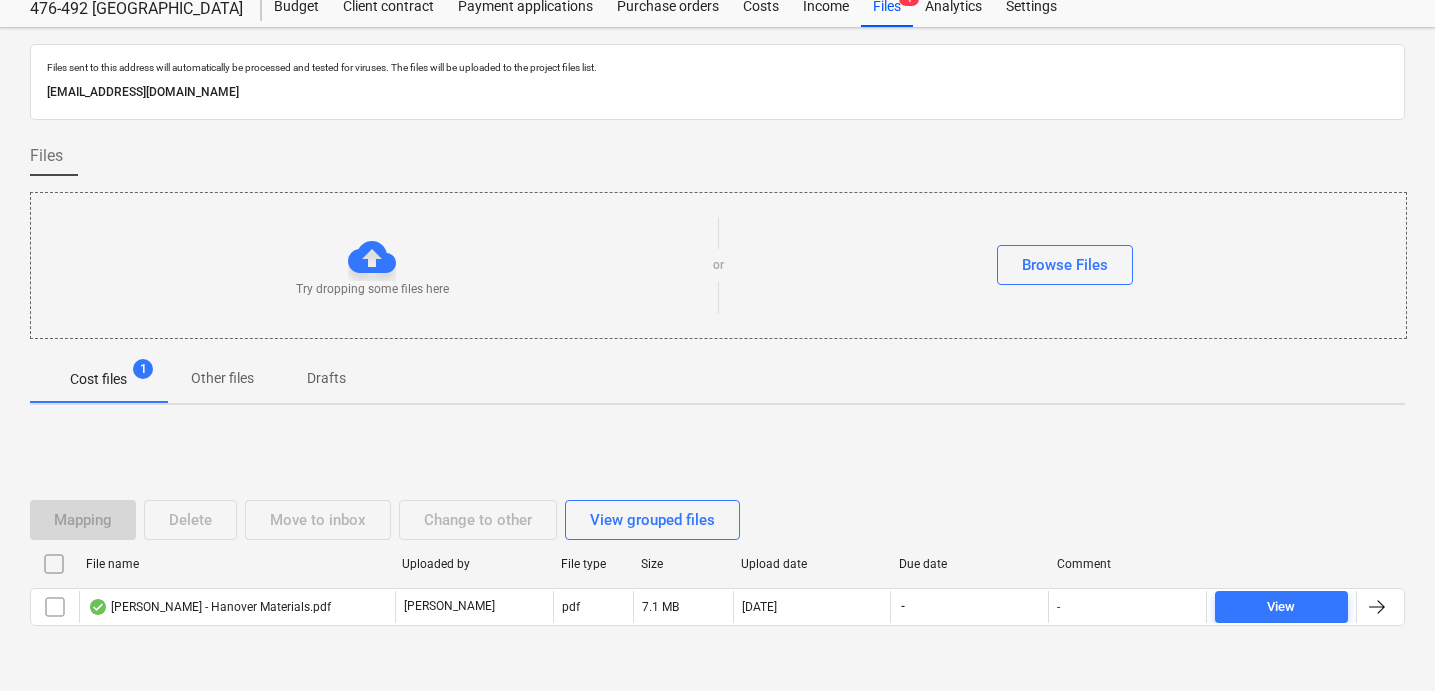 scroll, scrollTop: 126, scrollLeft: 0, axis: vertical 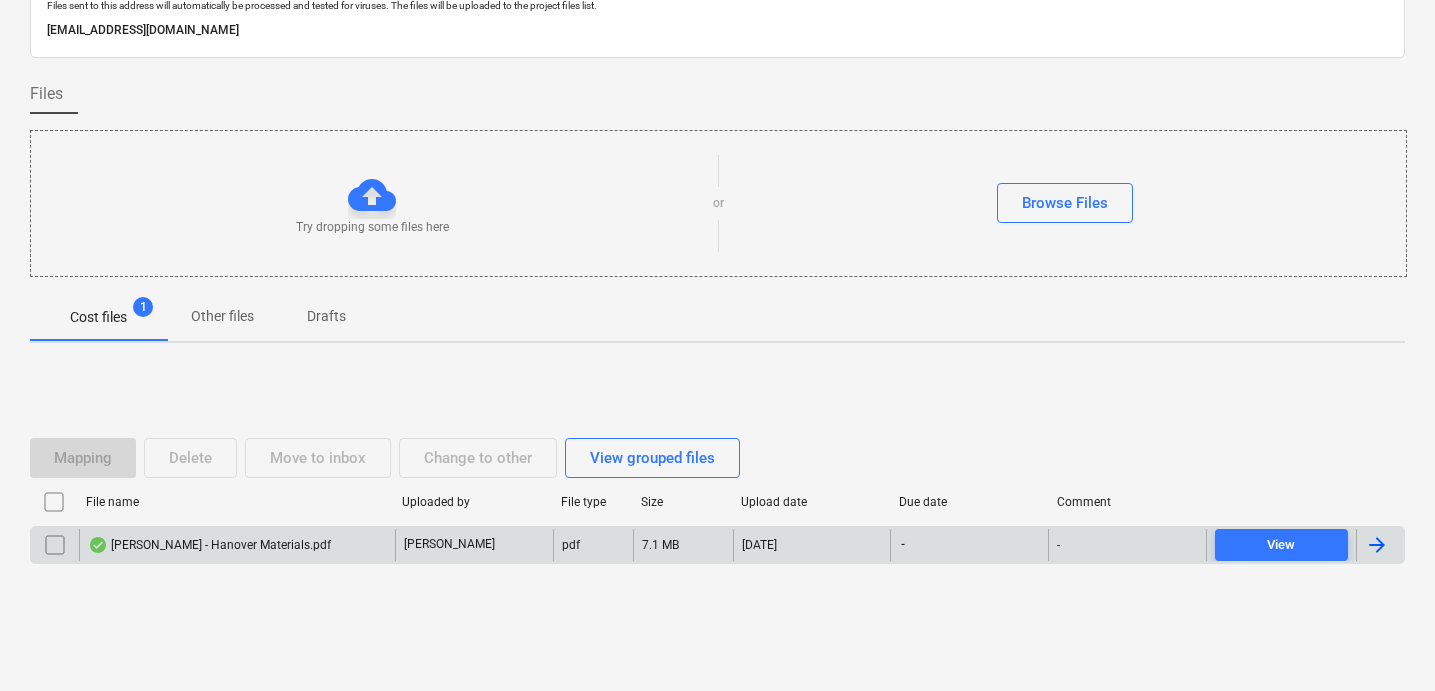 click at bounding box center (1377, 545) 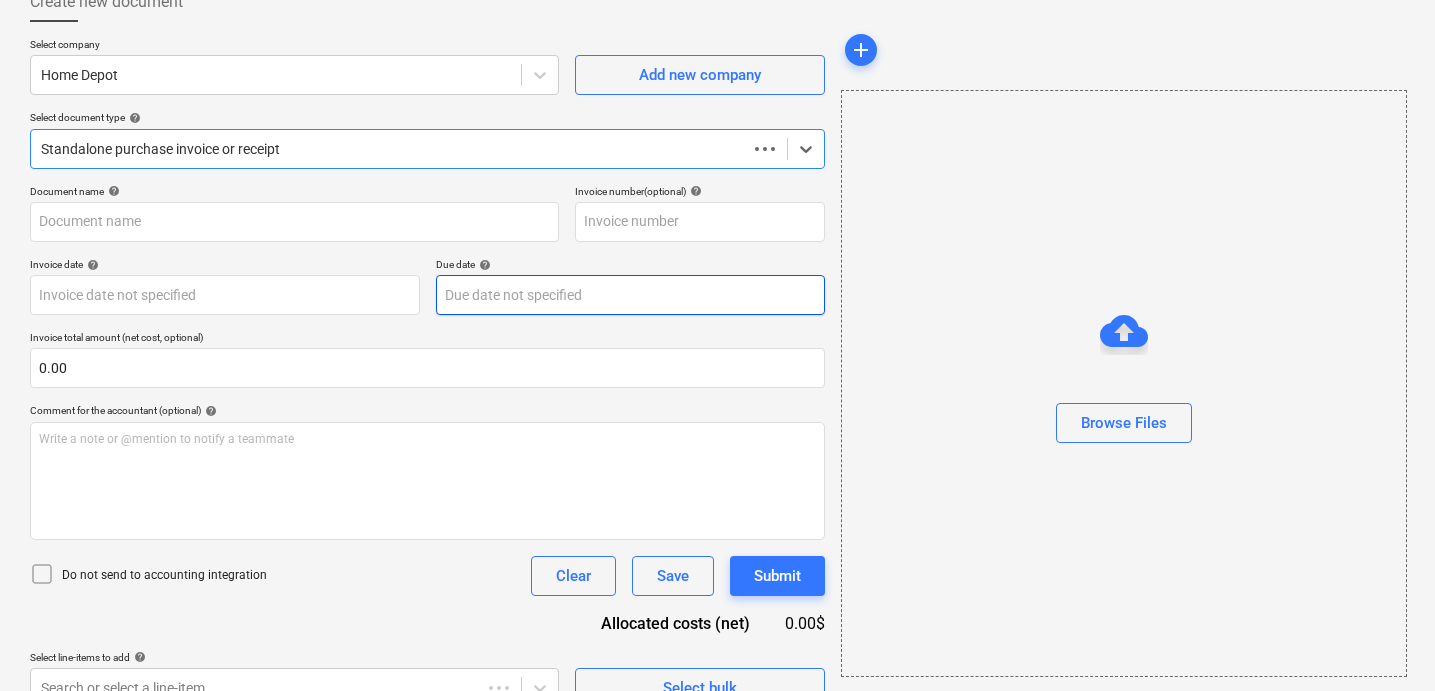 type on "4039018" 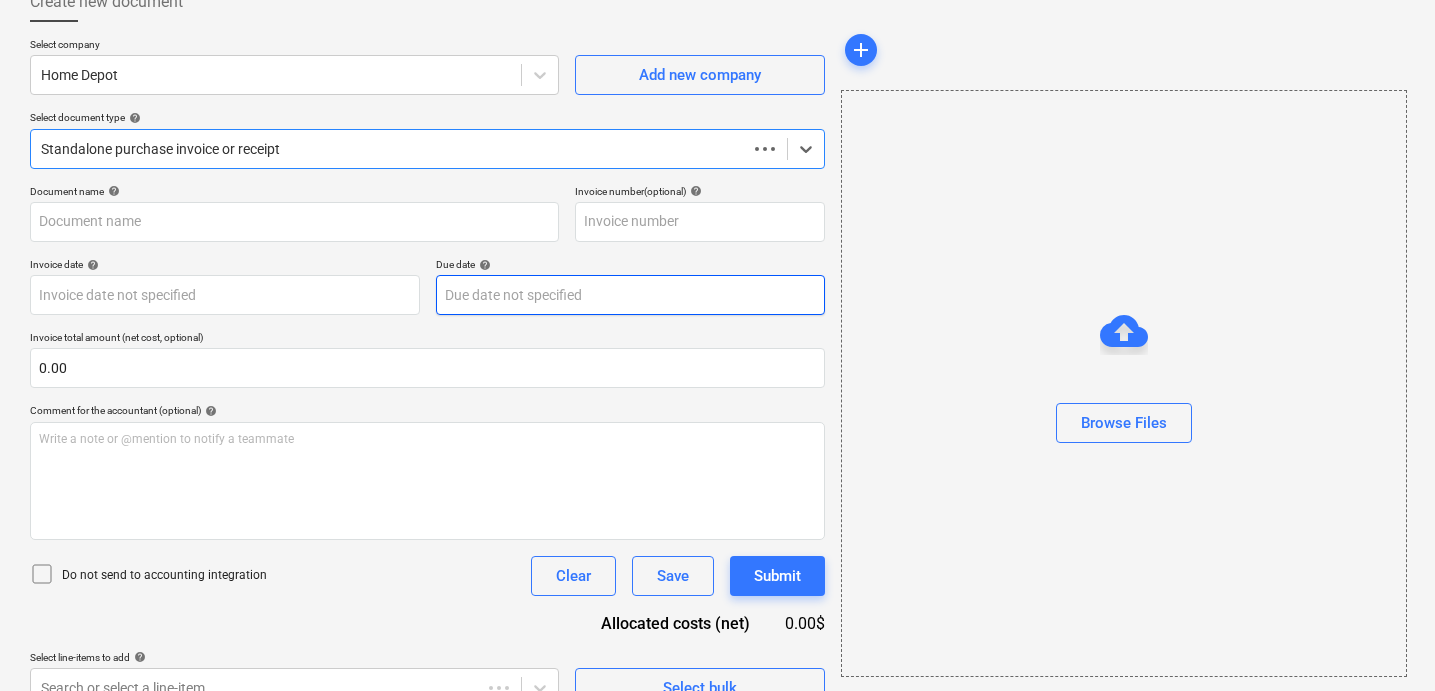 type on "4039018" 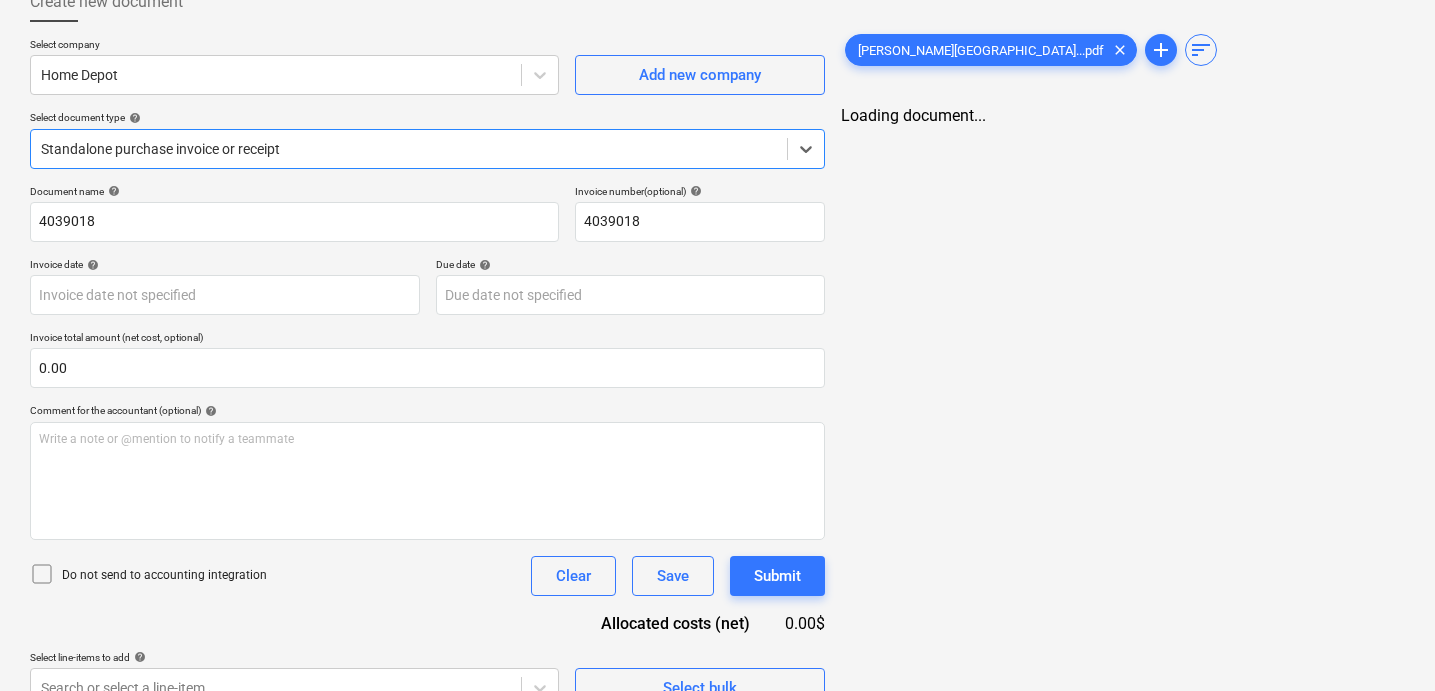 scroll, scrollTop: 0, scrollLeft: 0, axis: both 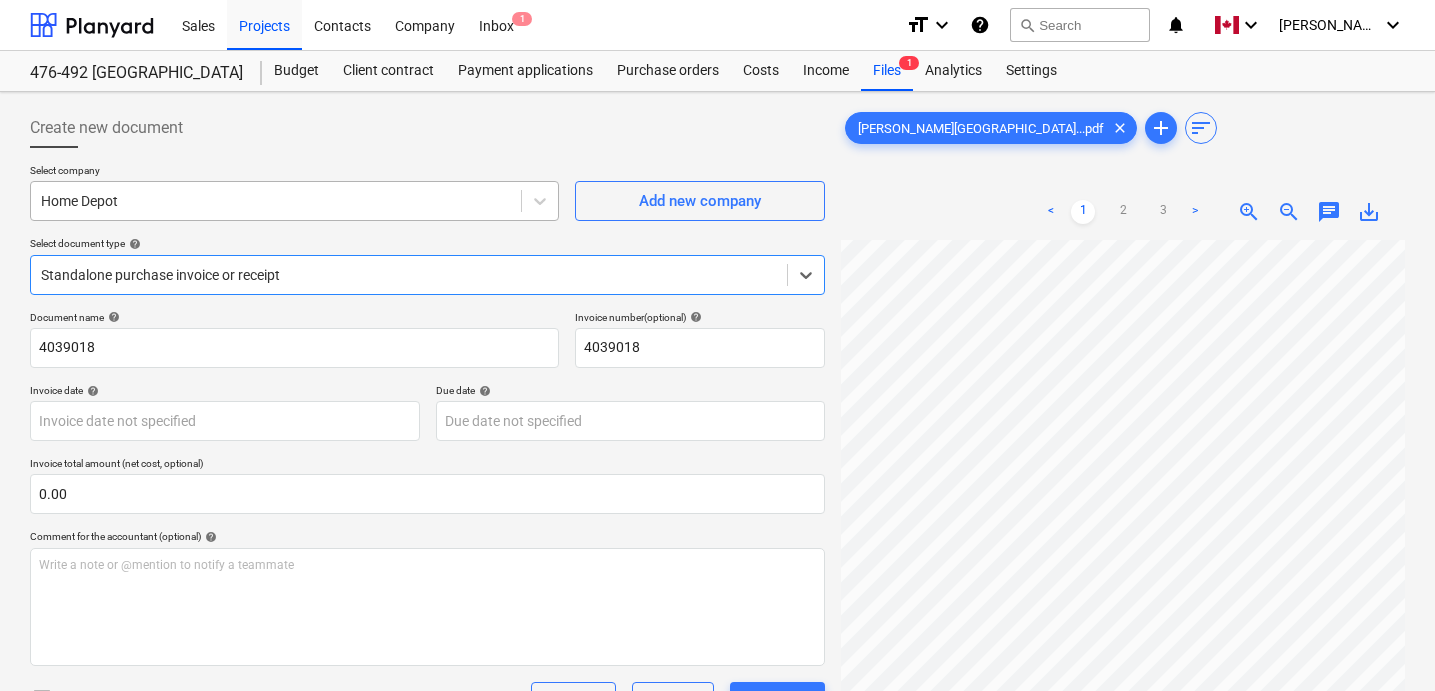 click at bounding box center [276, 201] 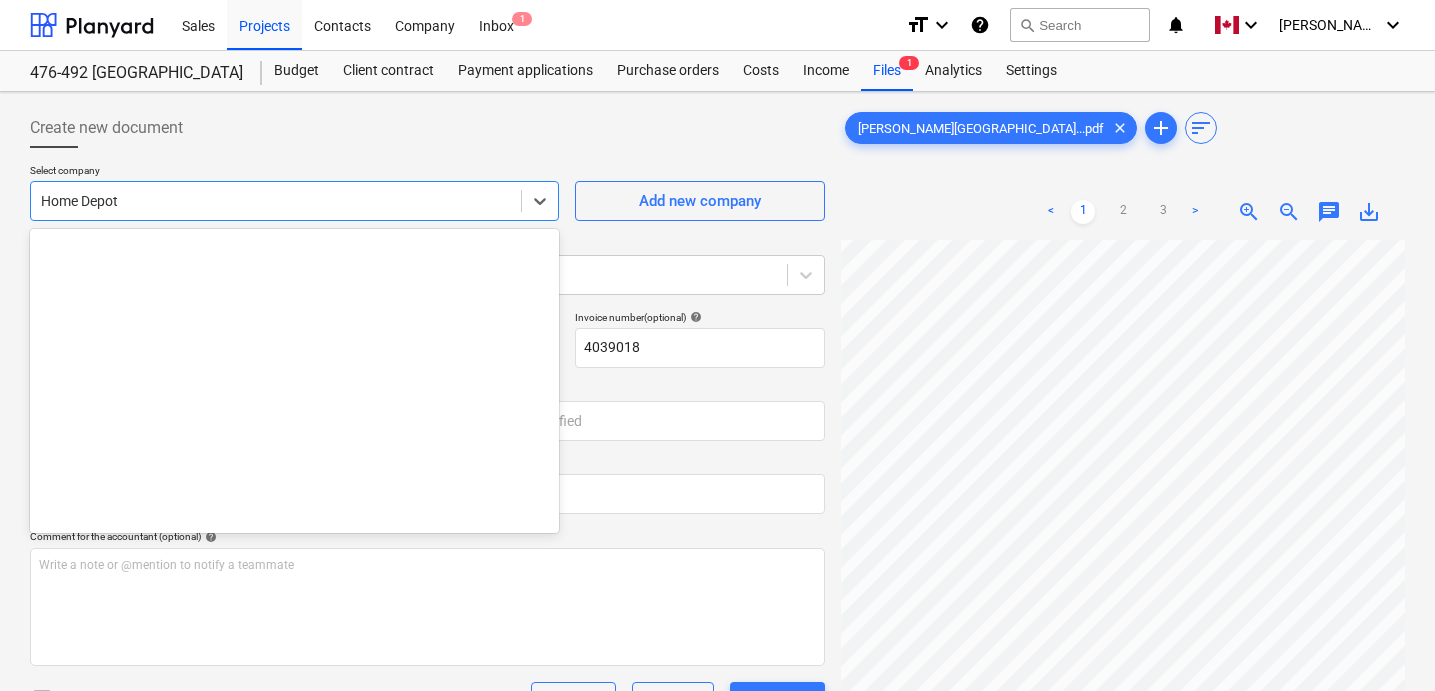 scroll, scrollTop: 2485, scrollLeft: 0, axis: vertical 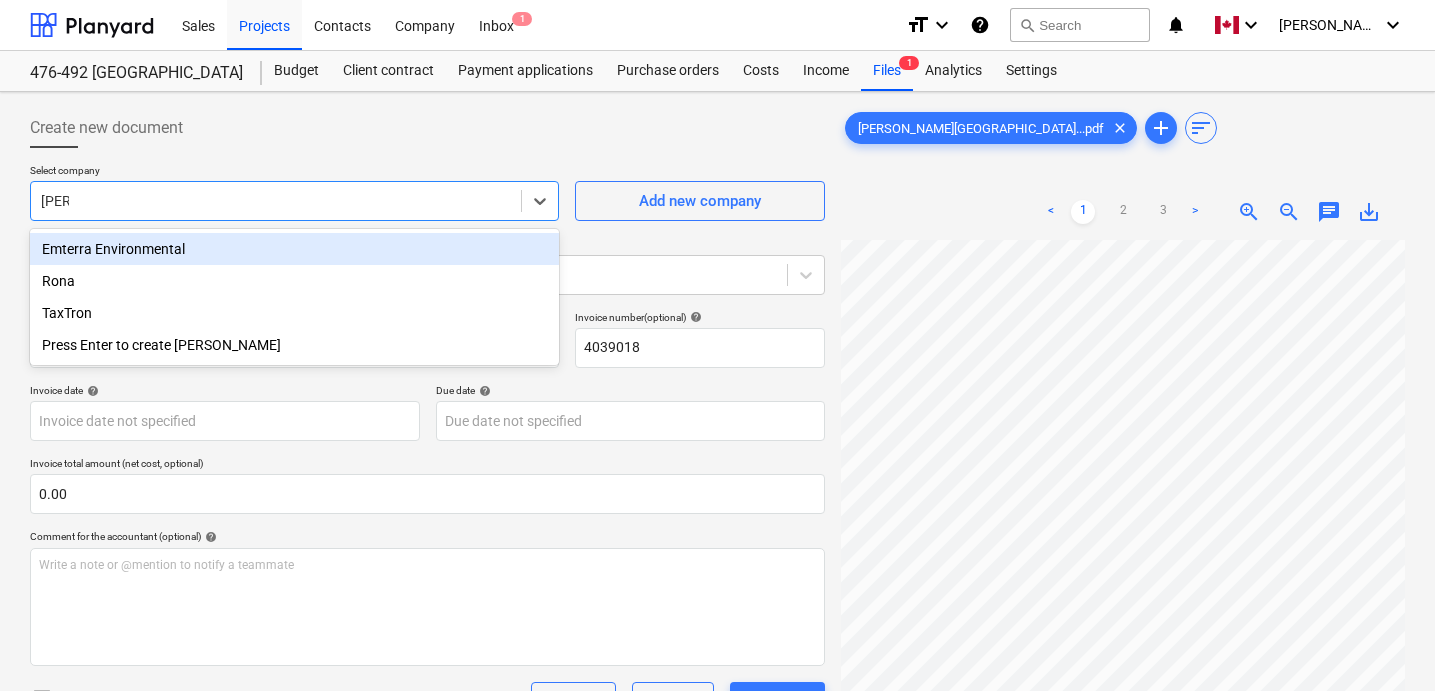 type on "Rona" 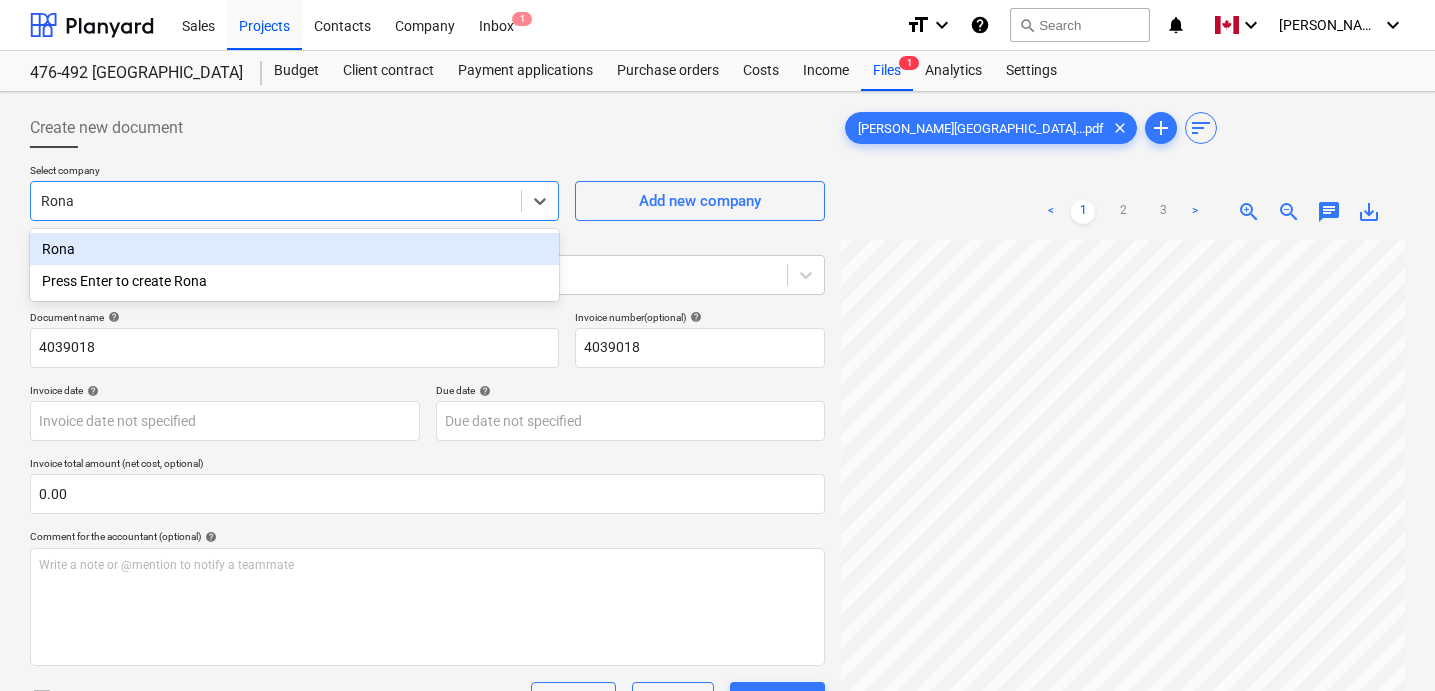 click on "Rona" at bounding box center (294, 249) 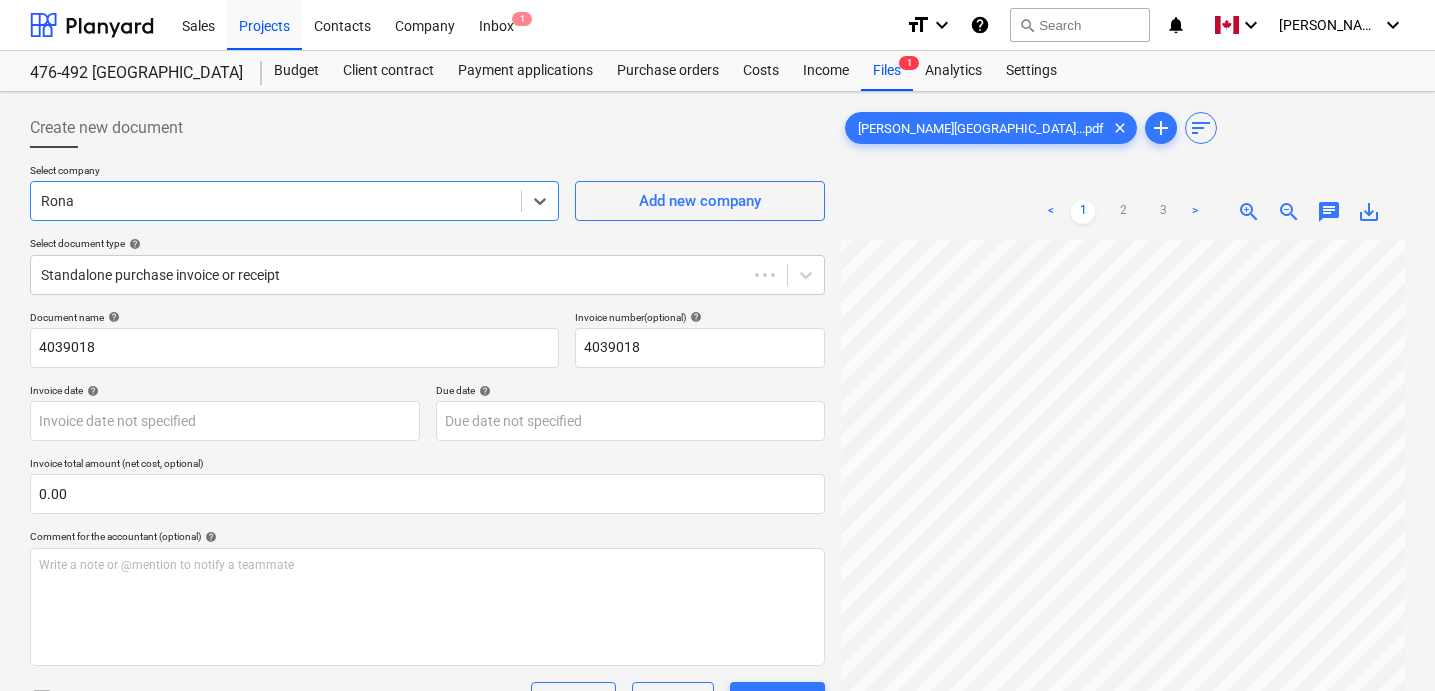 click on "Create new document" at bounding box center [427, 128] 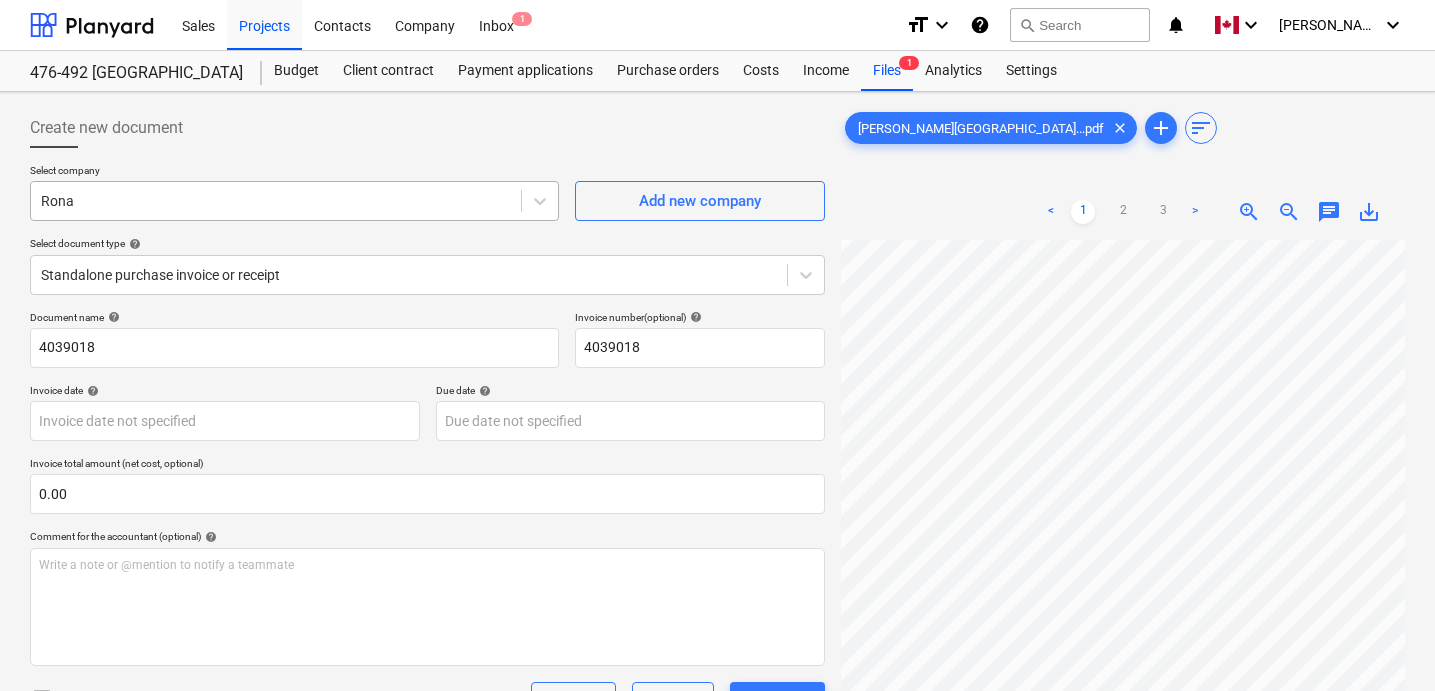 scroll, scrollTop: 75, scrollLeft: 0, axis: vertical 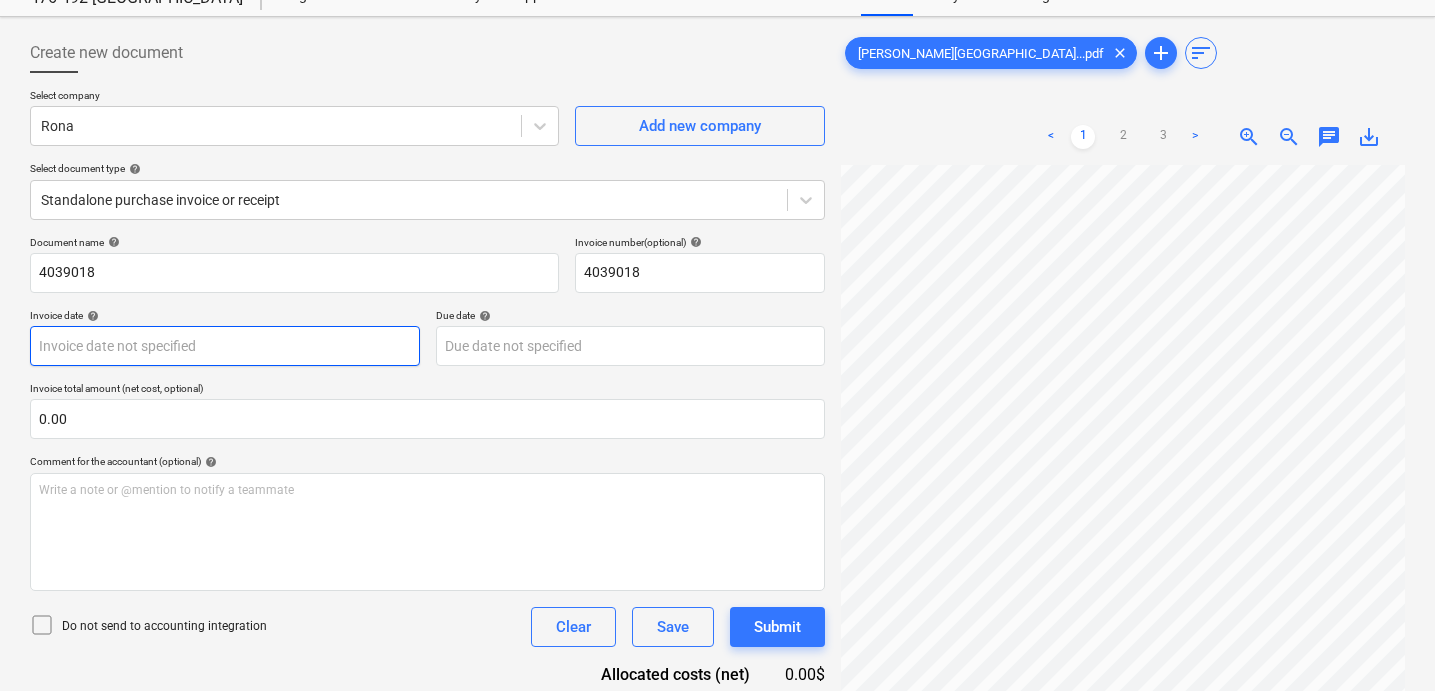 click on "Sales Projects Contacts Company Inbox 1 format_size keyboard_arrow_down help search Search notifications 0 keyboard_arrow_down [PERSON_NAME] keyboard_arrow_down 476-492 Hanover Budget Client contract Payment applications Purchase orders Costs Income Files 1 Analytics Settings Create new document Select company Rona   Add new company Select document type help Standalone purchase invoice or receipt Document name help 4039018 Invoice number  (optional) help 4039018 Invoice date help Press the down arrow key to interact with the calendar and
select a date. Press the question mark key to get the keyboard shortcuts for changing dates. Due date help Press the down arrow key to interact with the calendar and
select a date. Press the question mark key to get the keyboard shortcuts for changing dates. Invoice total amount (net cost, optional) 0.00 Comment for the accountant (optional) help Write a note or @mention to notify a teammate ﻿ Do not send to accounting integration Clear Save Submit 0.00$ help clear <" at bounding box center (717, 270) 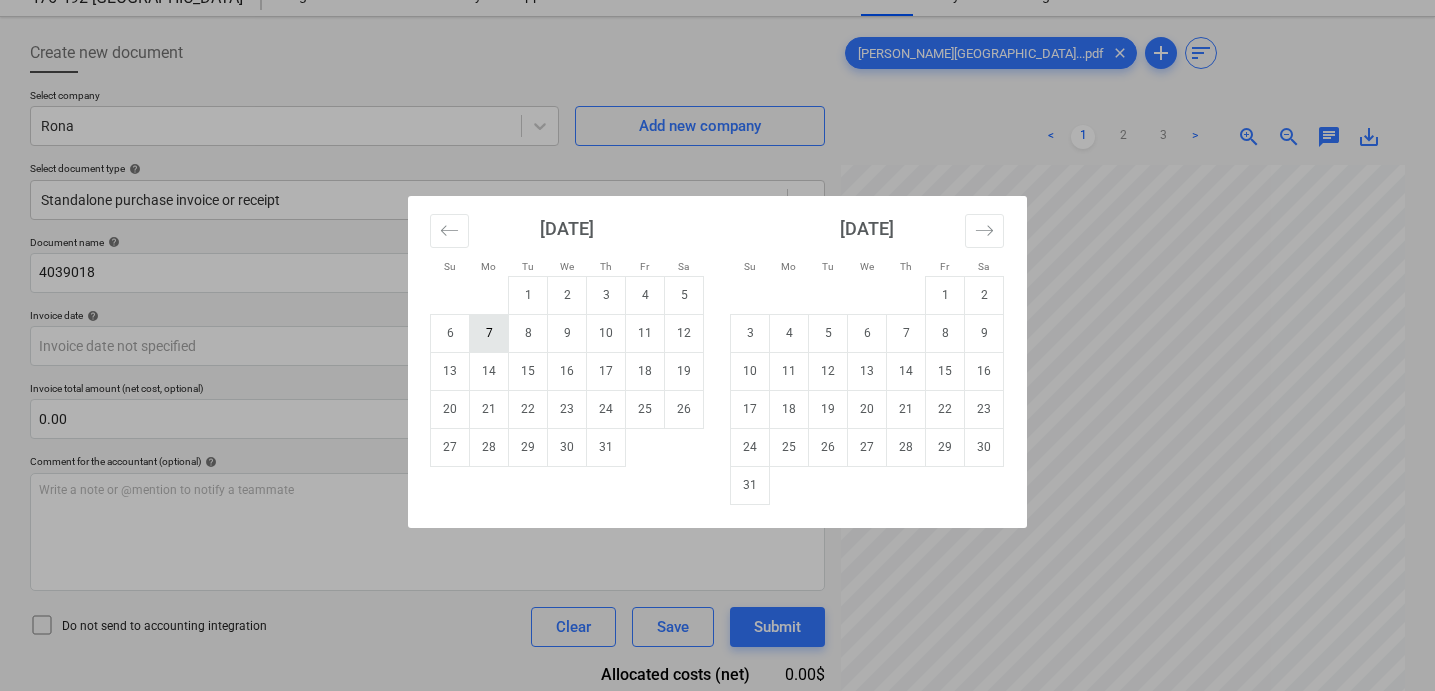 click on "7" at bounding box center [489, 333] 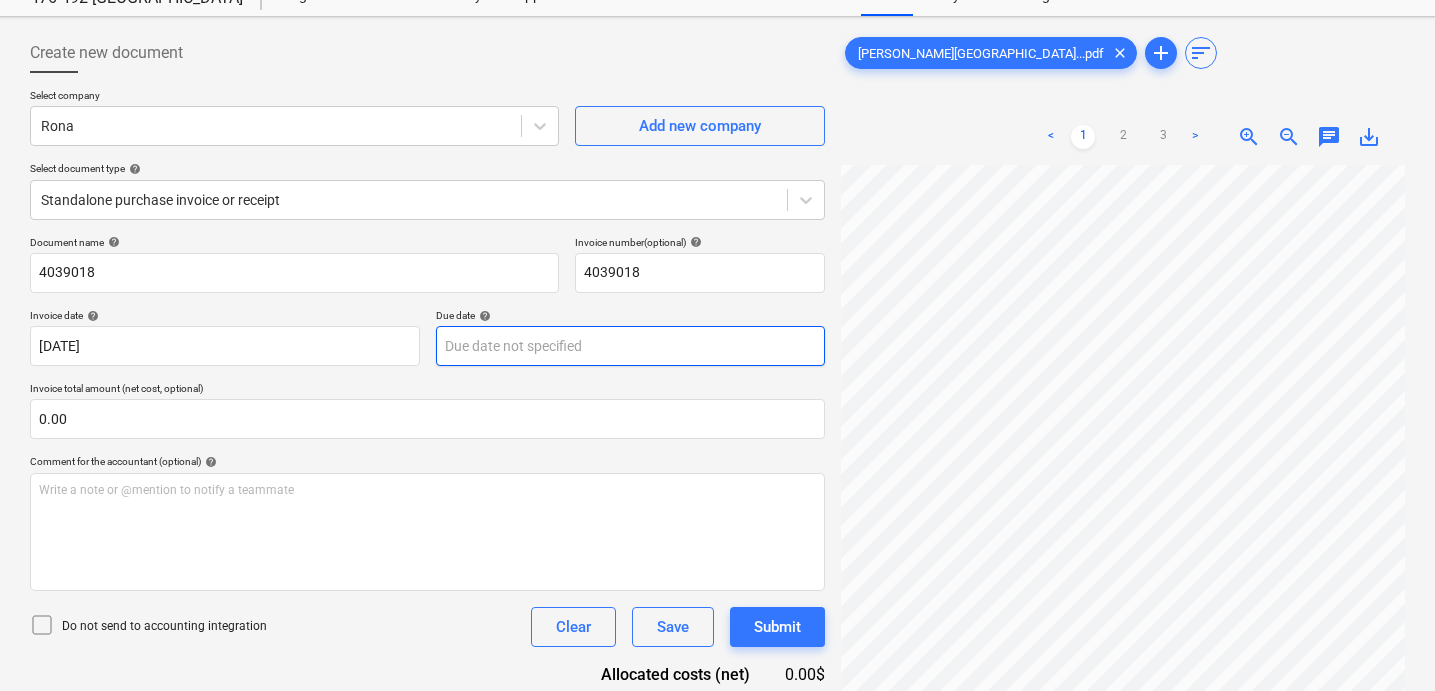 click on "Sales Projects Contacts Company Inbox 1 format_size keyboard_arrow_down help search Search notifications 0 keyboard_arrow_down [PERSON_NAME] keyboard_arrow_down 476-492 Hanover Budget Client contract Payment applications Purchase orders Costs Income Files 1 Analytics Settings Create new document Select company Rona   Add new company Select document type help Standalone purchase invoice or receipt Document name help 4039018 Invoice number  (optional) help 4039018 Invoice date help [DATE] 07.07.2025 Press the down arrow key to interact with the calendar and
select a date. Press the question mark key to get the keyboard shortcuts for changing dates. Due date help Press the down arrow key to interact with the calendar and
select a date. Press the question mark key to get the keyboard shortcuts for changing dates. Invoice total amount (net cost, optional) 0.00 Comment for the accountant (optional) help Write a note or @mention to notify a teammate ﻿ Do not send to accounting integration Clear Save <" at bounding box center (717, 270) 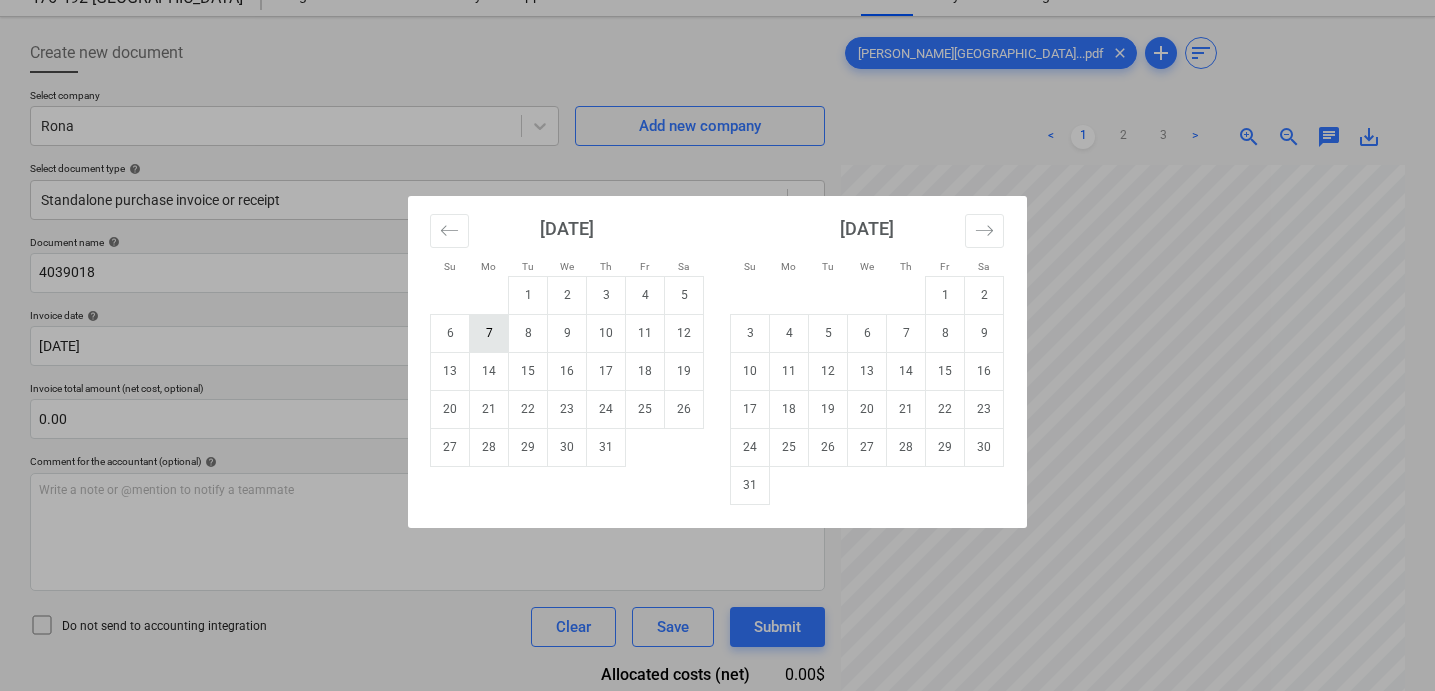 click on "7" at bounding box center [489, 333] 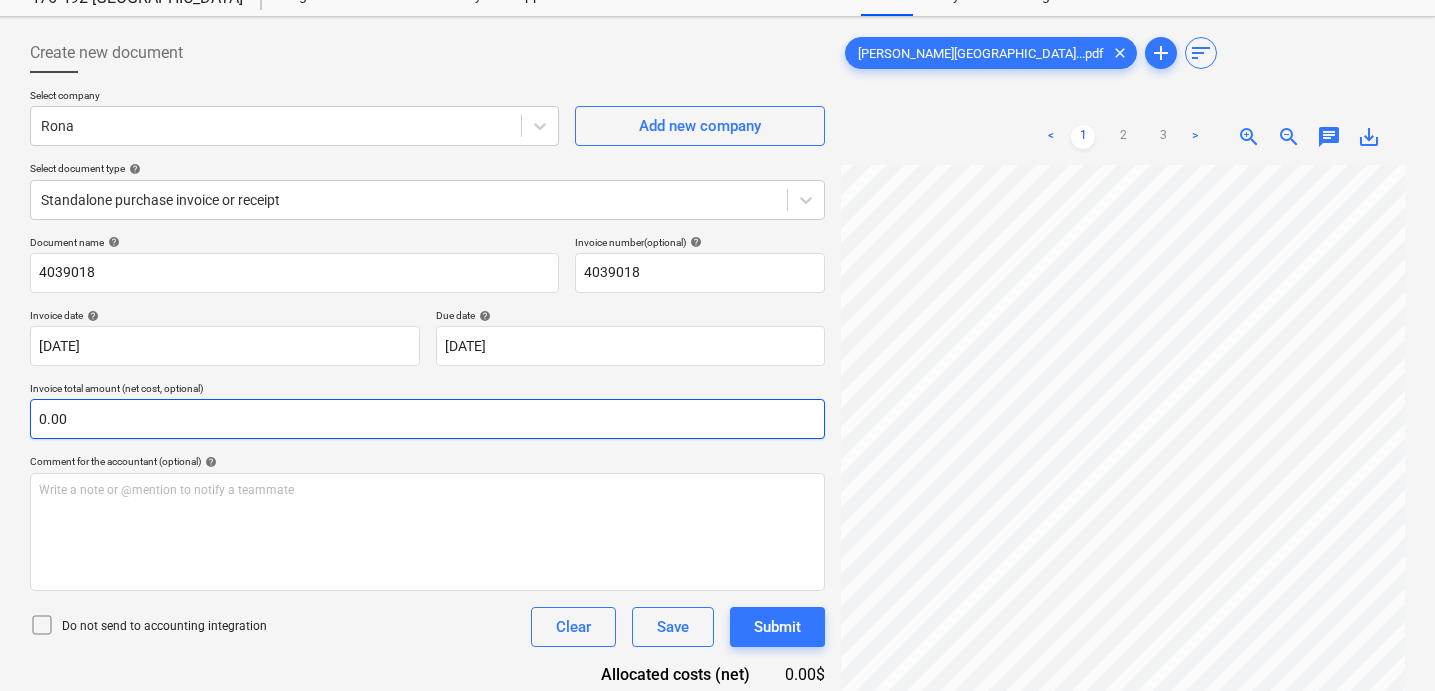 click on "0.00" at bounding box center (427, 419) 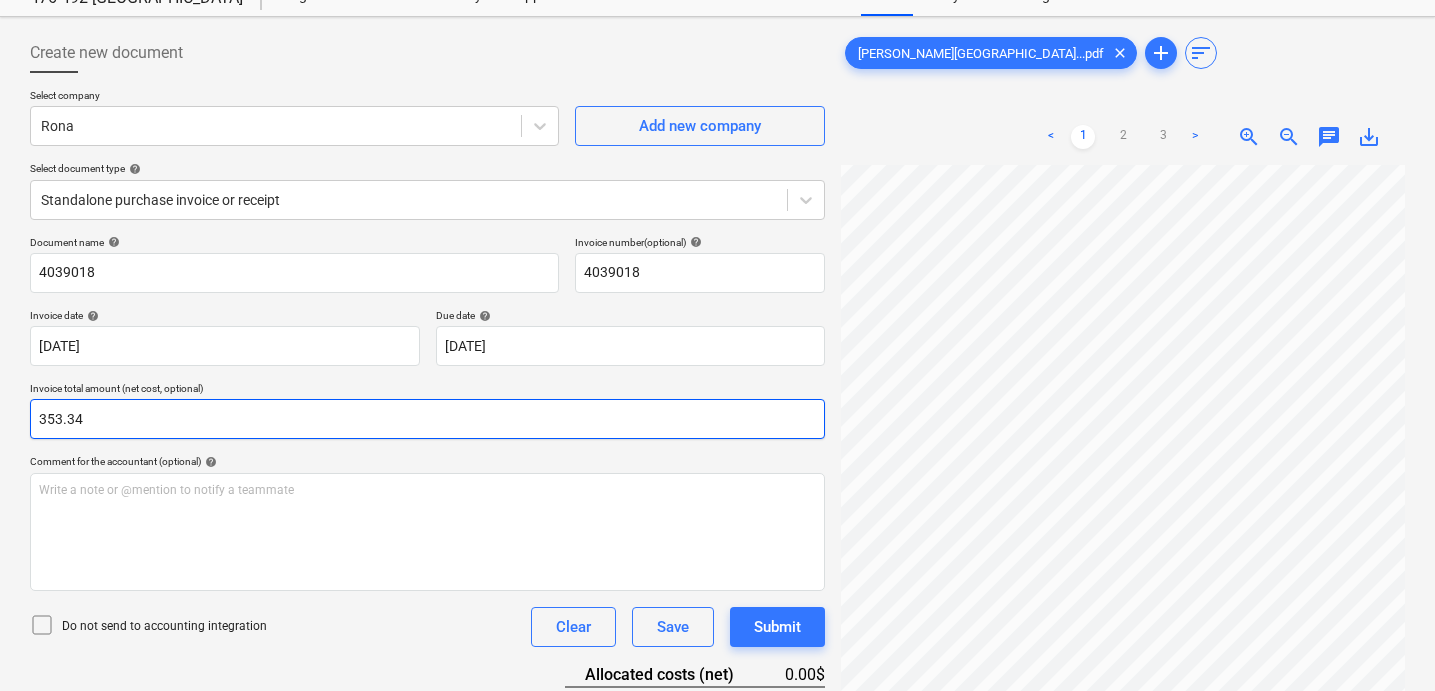 type on "353.34" 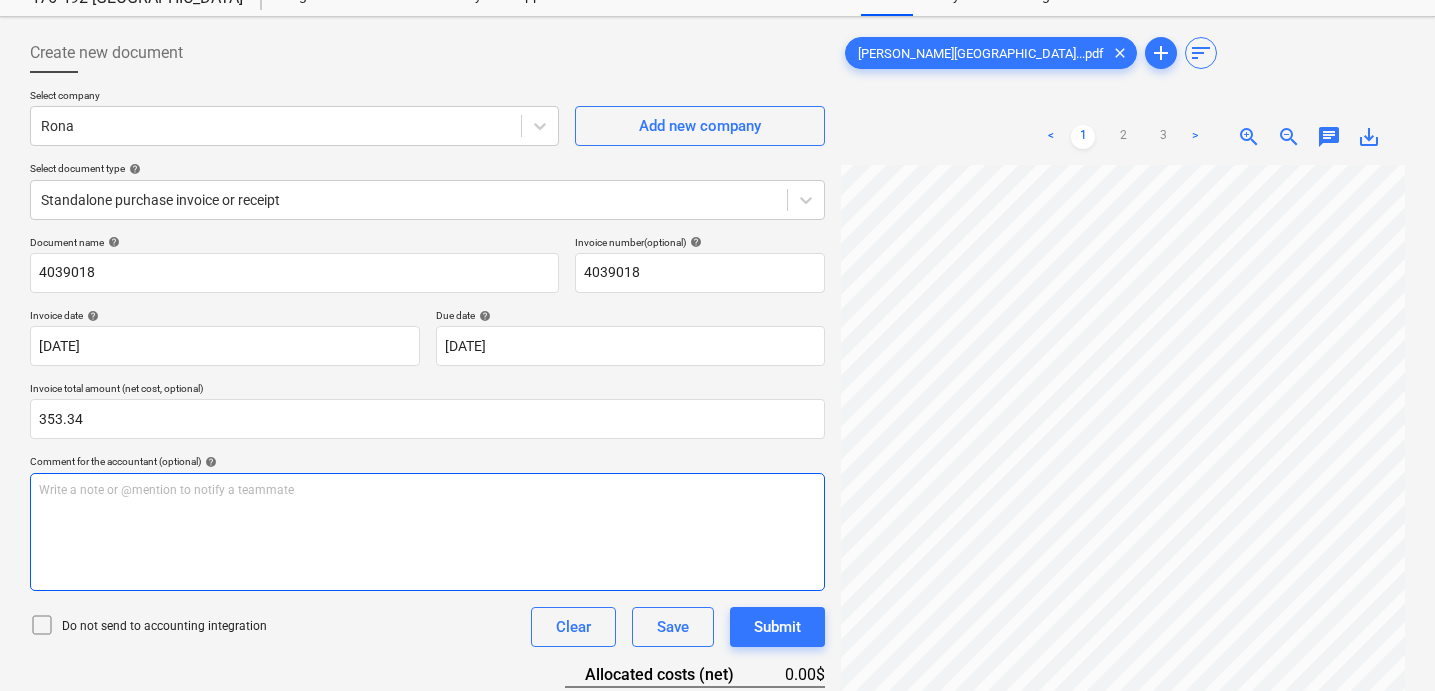 scroll, scrollTop: 209, scrollLeft: 0, axis: vertical 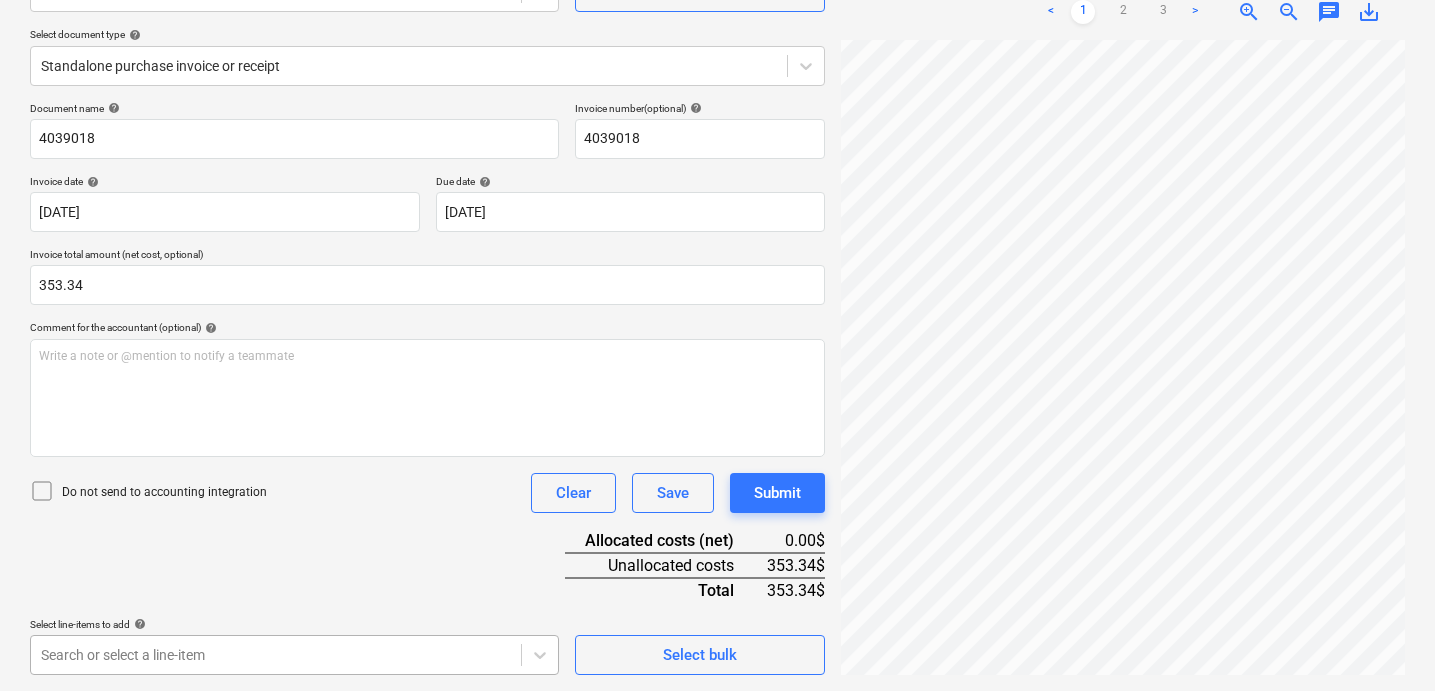 click on "Sales Projects Contacts Company Inbox 1 format_size keyboard_arrow_down help search Search notifications 0 keyboard_arrow_down [PERSON_NAME] keyboard_arrow_down 476-492 Hanover Budget Client contract Payment applications Purchase orders Costs Income Files 1 Analytics Settings Create new document Select company Rona   Add new company Select document type help Standalone purchase invoice or receipt Document name help 4039018 Invoice number  (optional) help 4039018 Invoice date help [DATE] 07.07.2025 Press the down arrow key to interact with the calendar and
select a date. Press the question mark key to get the keyboard shortcuts for changing dates. Due date help [DATE] 07.07.2025 Press the down arrow key to interact with the calendar and
select a date. Press the question mark key to get the keyboard shortcuts for changing dates. Invoice total amount (net cost, optional) 353.34 Comment for the accountant (optional) help Write a note or @mention to notify a teammate ﻿ Clear Save Submit 0.00$ <" at bounding box center [717, 136] 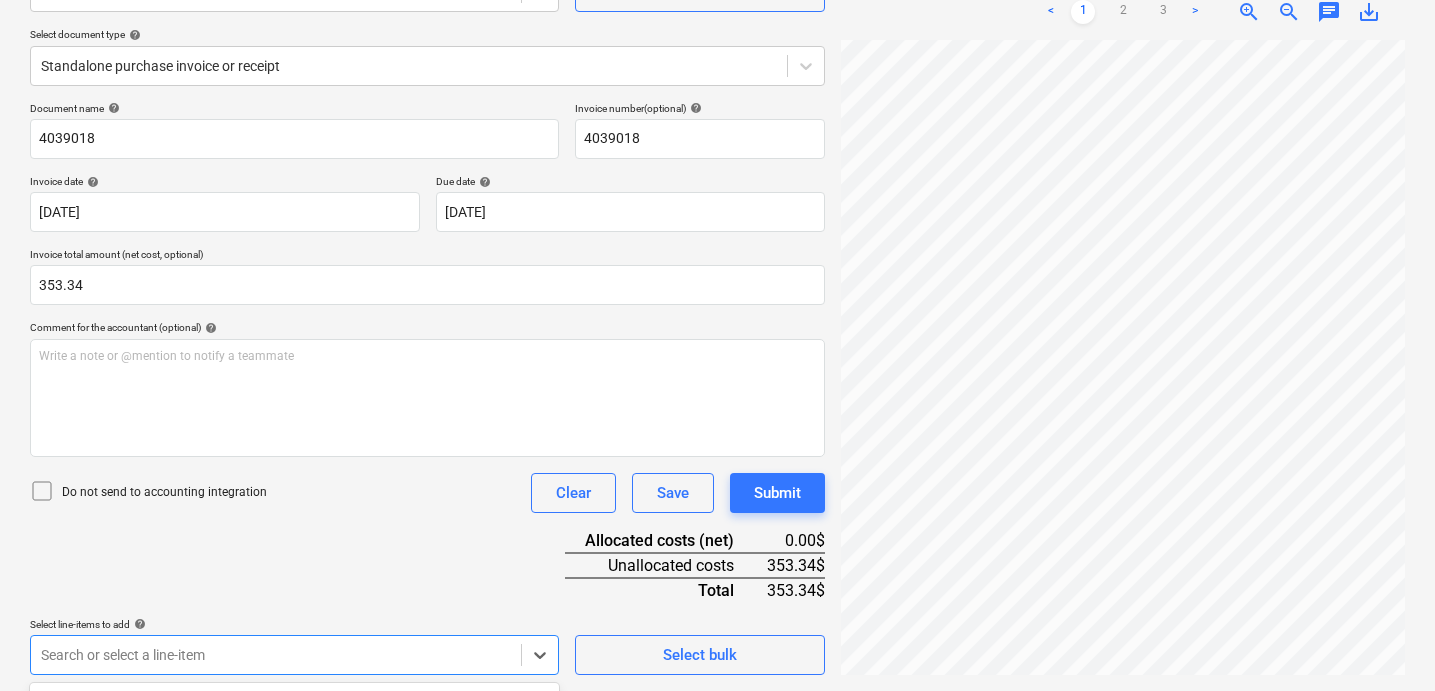 scroll, scrollTop: 505, scrollLeft: 0, axis: vertical 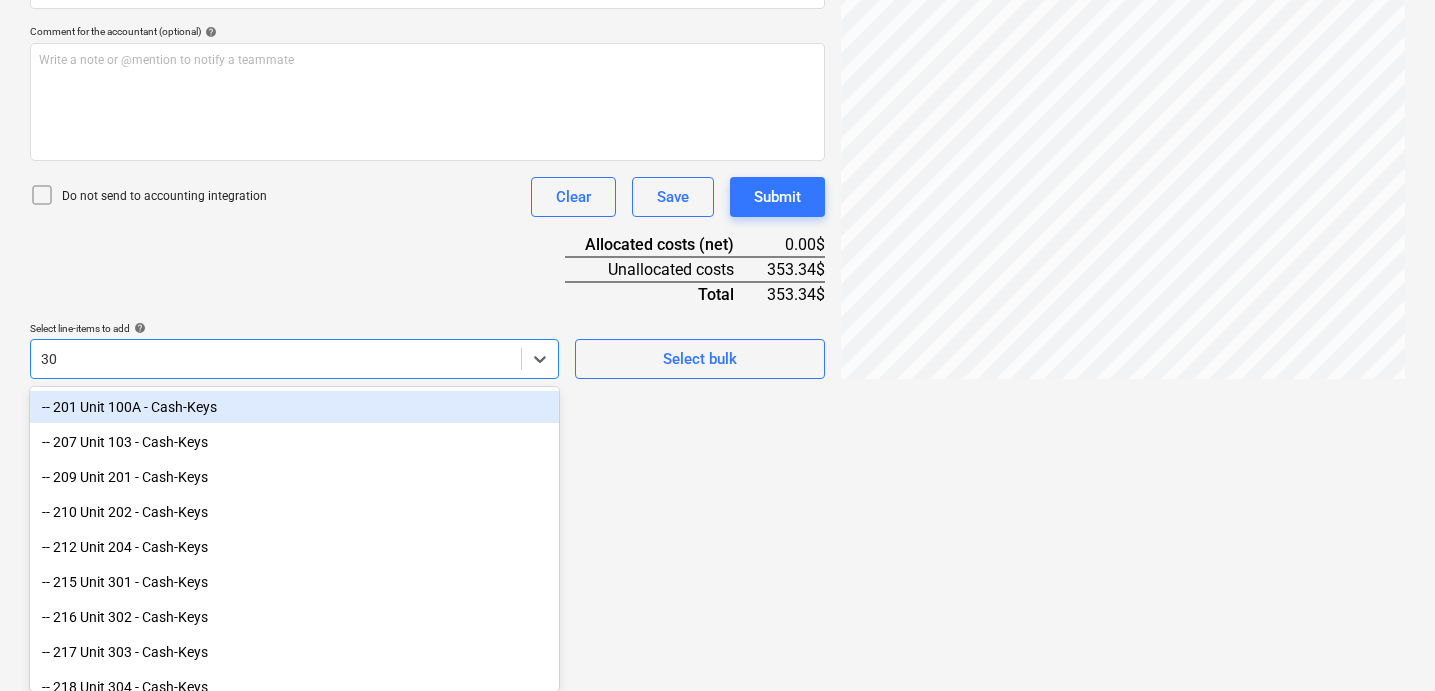 type on "306" 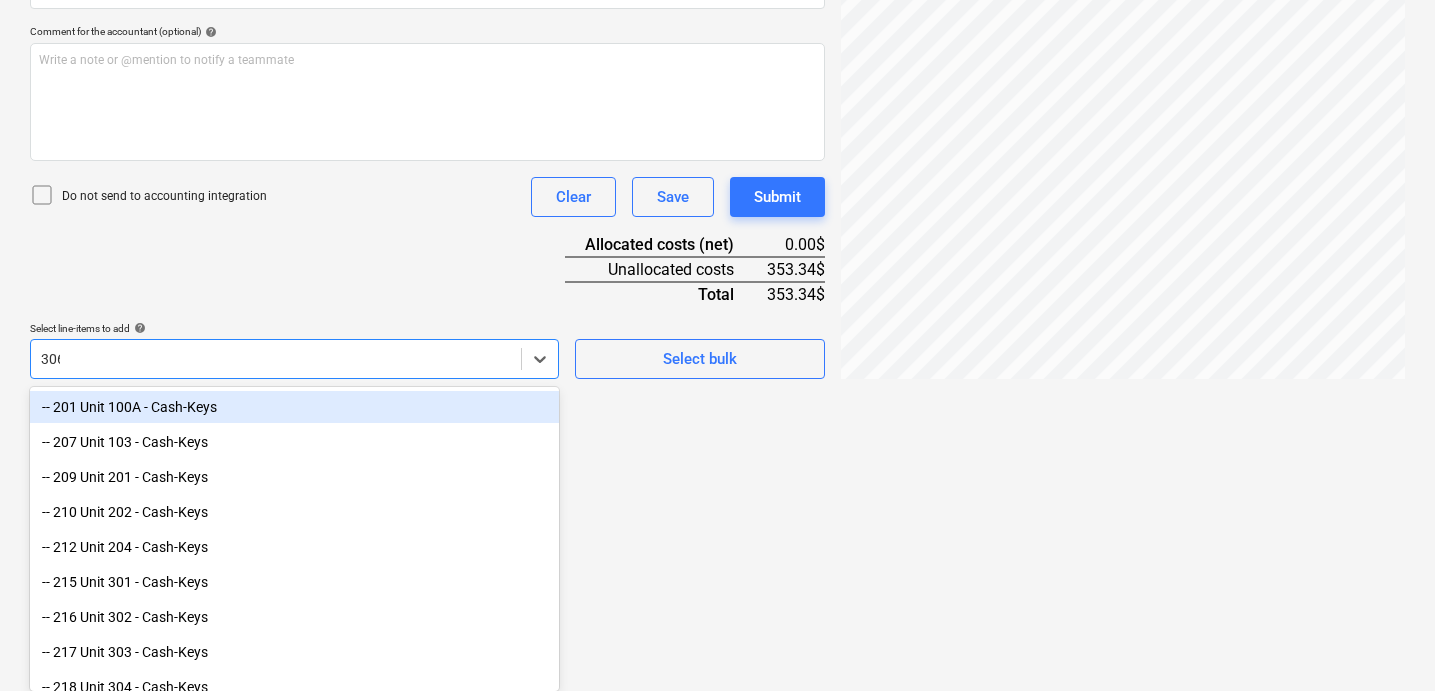 scroll, scrollTop: 501, scrollLeft: 0, axis: vertical 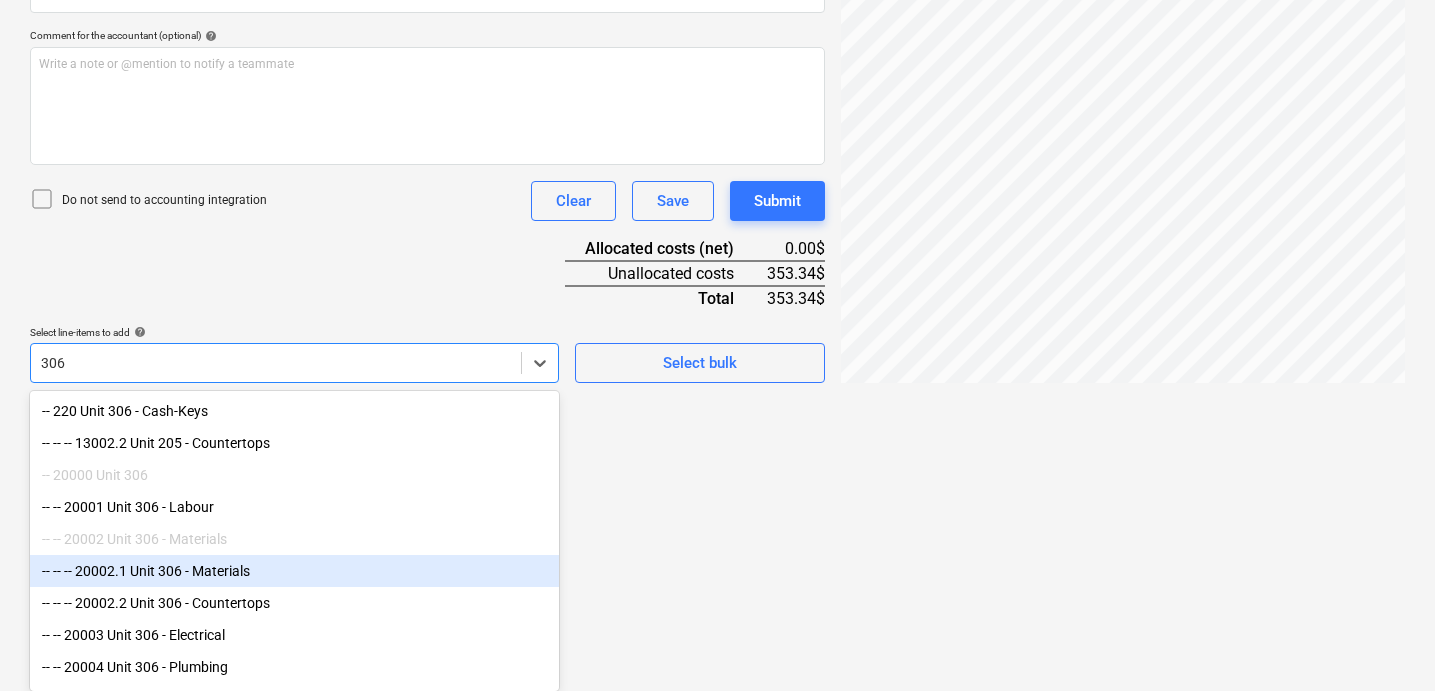 click on "-- -- --  20002.1 Unit 306 - Materials" at bounding box center [294, 571] 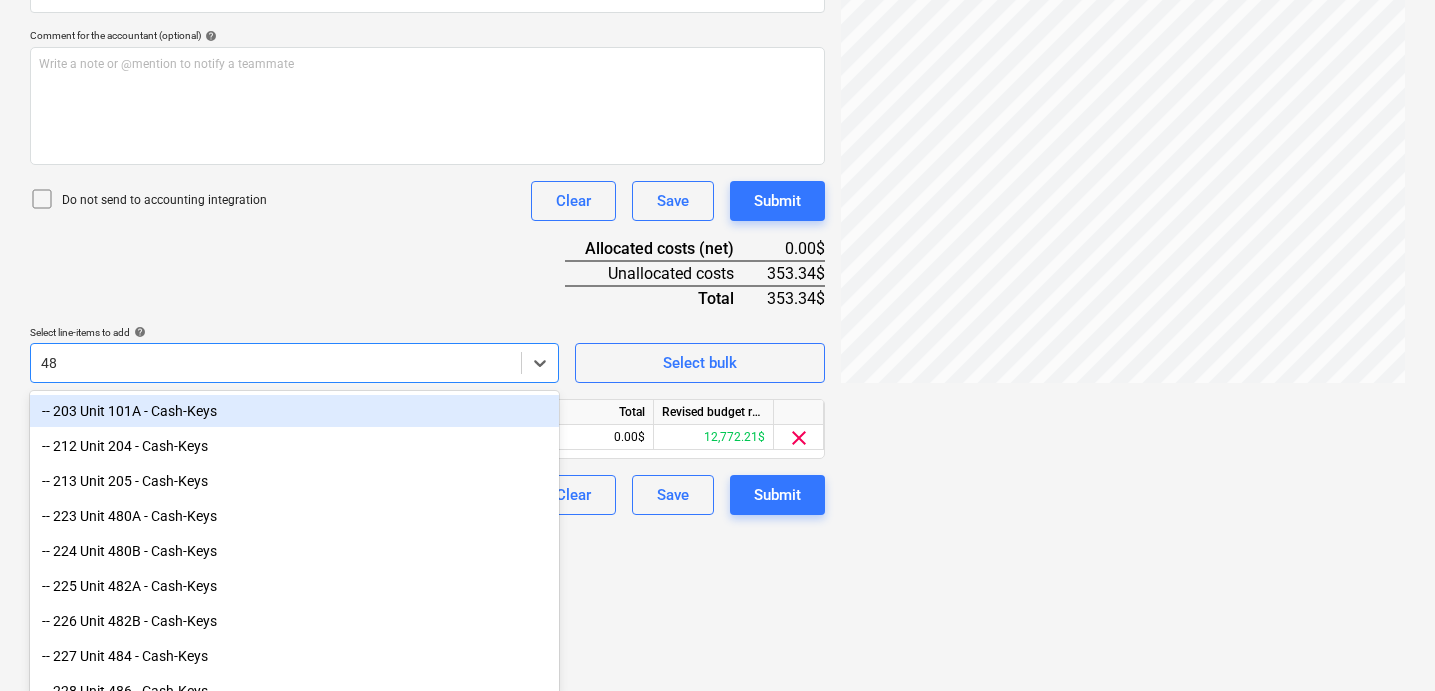type on "486" 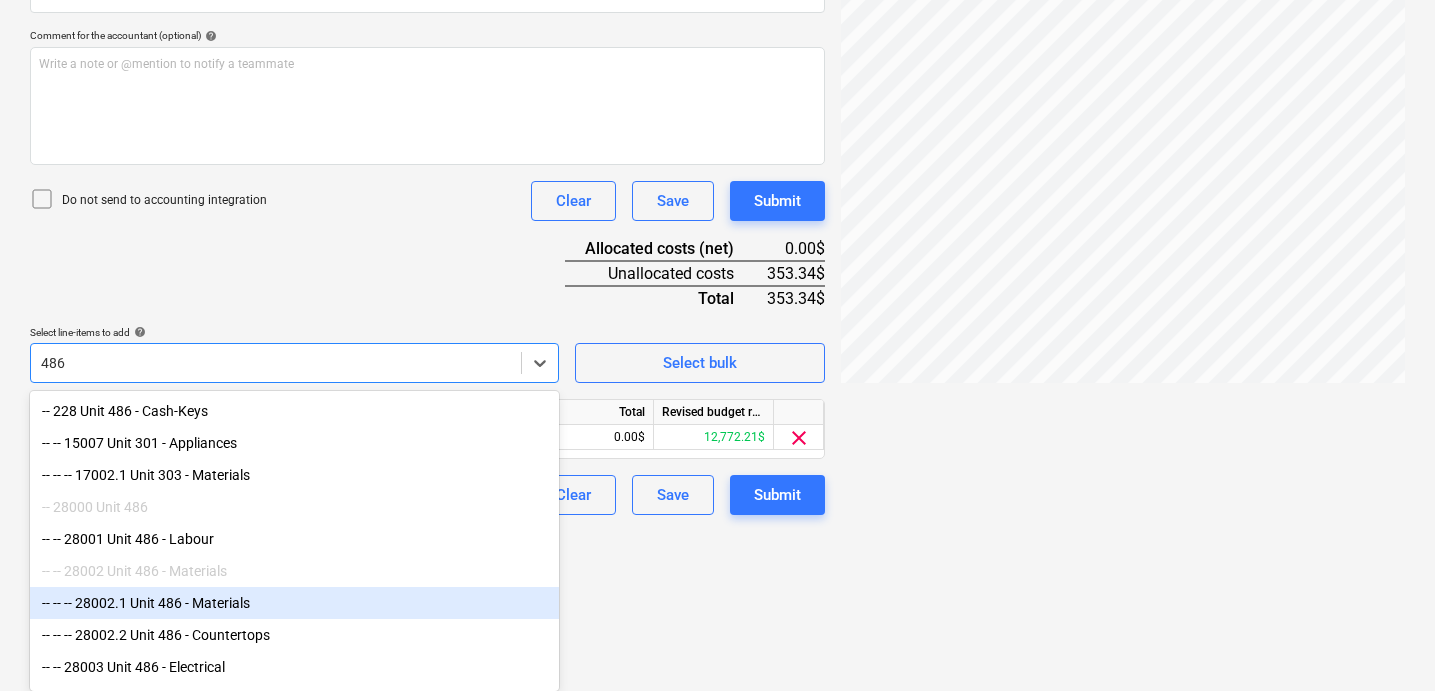 click on "-- -- --  28002.1 Unit 486 - Materials" at bounding box center (294, 603) 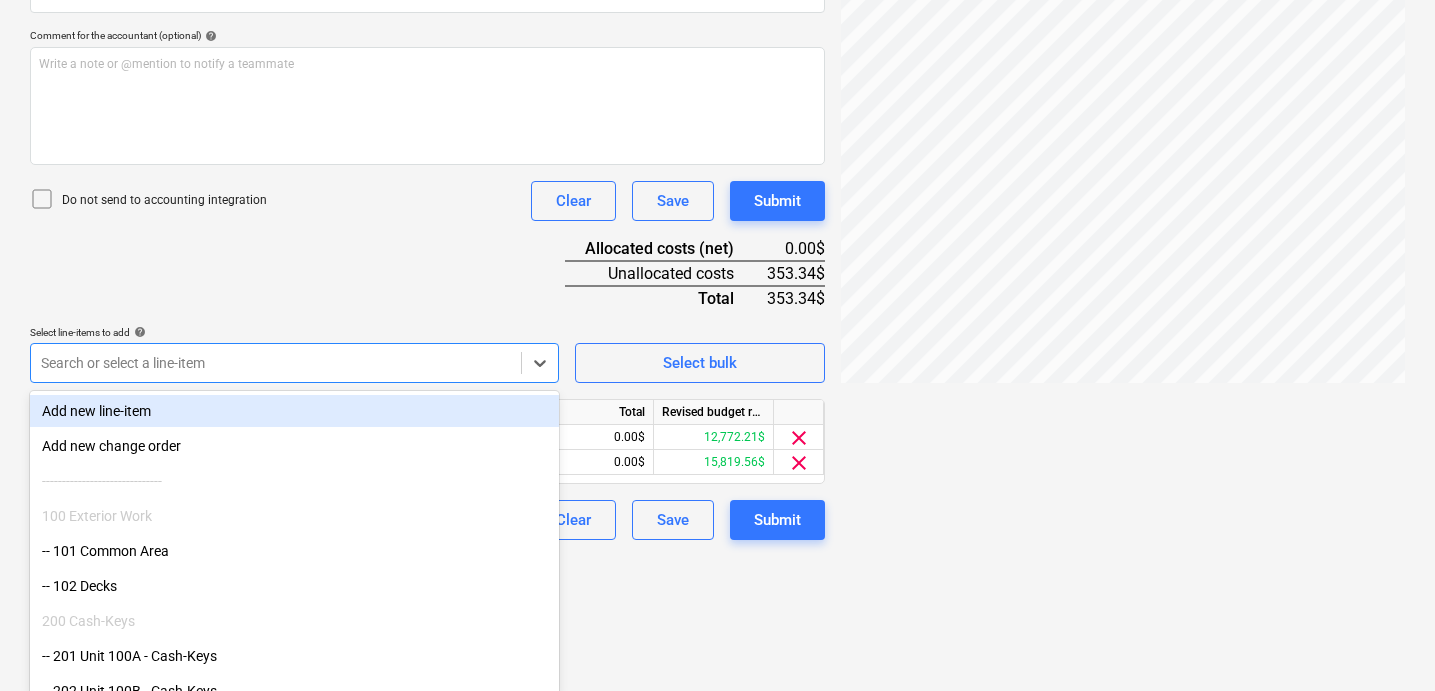 click on "Document name help 4039018 Invoice number  (optional) help 4039018 Invoice date help [DATE] 07.07.2025 Press the down arrow key to interact with the calendar and
select a date. Press the question mark key to get the keyboard shortcuts for changing dates. Due date help [DATE] 07.07.2025 Press the down arrow key to interact with the calendar and
select a date. Press the question mark key to get the keyboard shortcuts for changing dates. Invoice total amount (net cost, optional) 353.34 Comment for the accountant (optional) help Write a note or @mention to notify a teammate ﻿ Do not send to accounting integration Clear Save Submit Allocated costs (net) 0.00$ Unallocated costs 353.34$ Total 353.34$ Select line-items to add help option -- -- --  28002.1 Unit 486 - Materials, selected. Search or select a line-item Select bulk Line-item name Unit Quantity Unit price Total Revised budget remaining 20002.1 Unit 306 - Materials 0.00 0.00 0.00$ 12,772.21$ clear 28002.1 Unit 486 - Materials 0.00 0.00 0.00$" at bounding box center (427, 175) 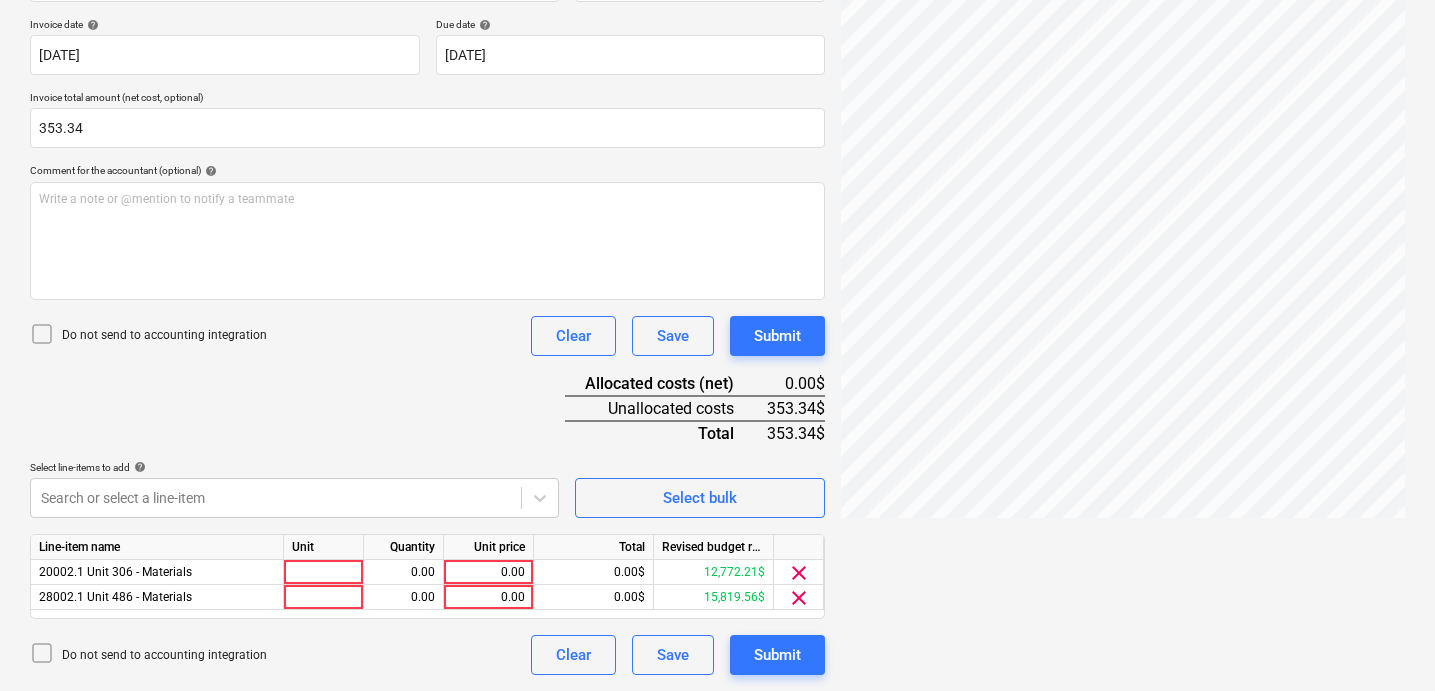 scroll, scrollTop: 366, scrollLeft: 0, axis: vertical 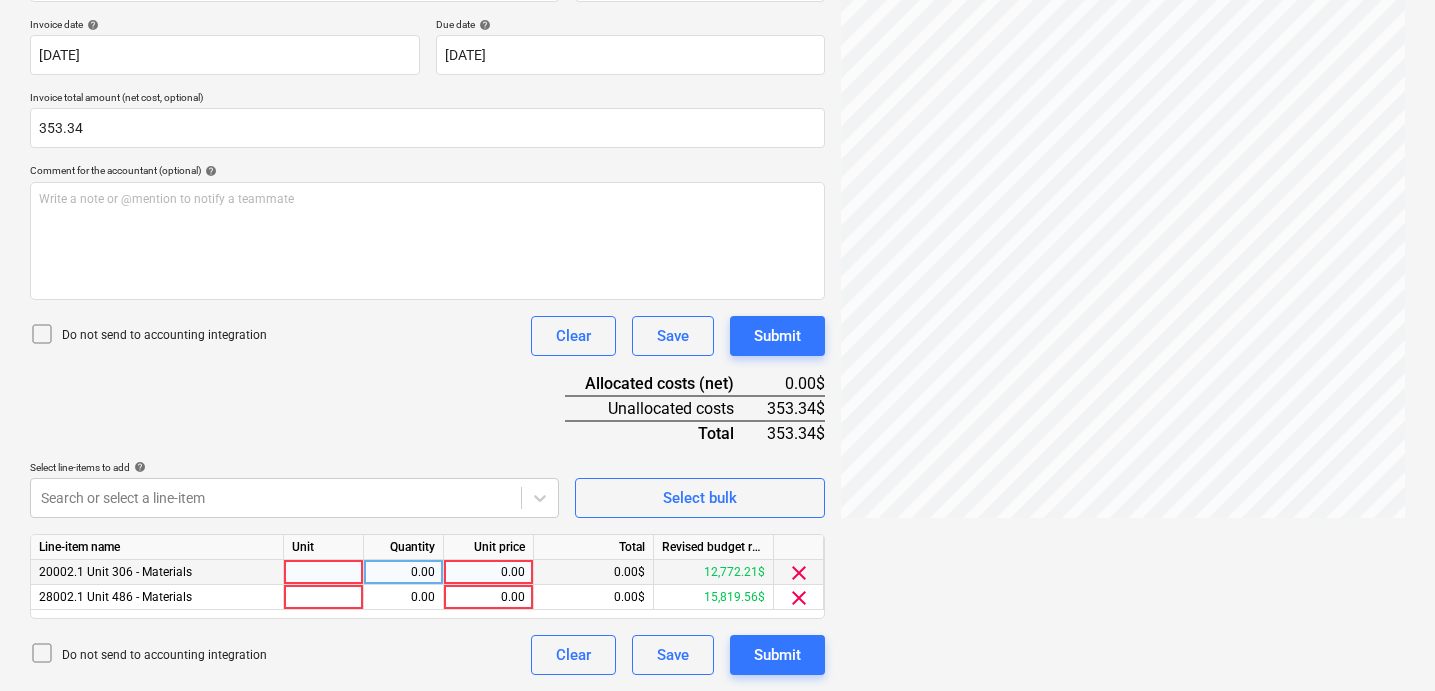 click at bounding box center (324, 572) 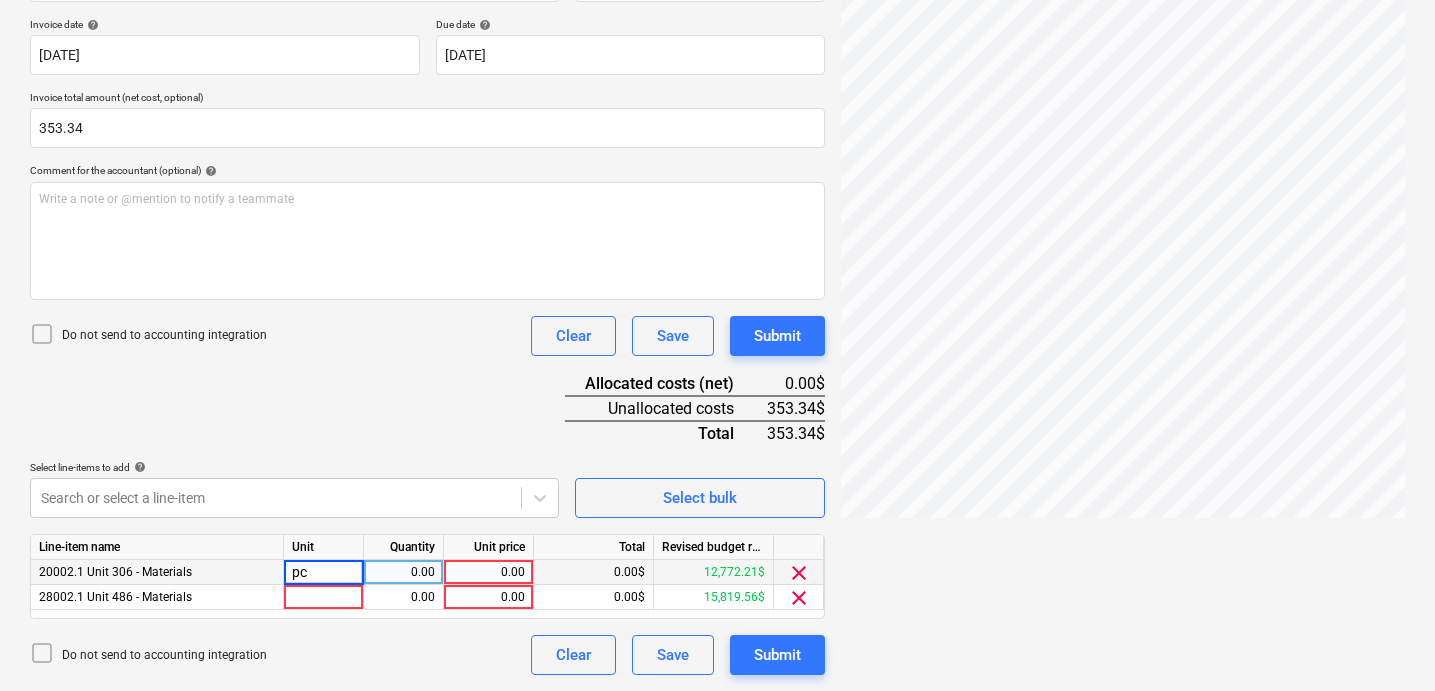 type on "pcs" 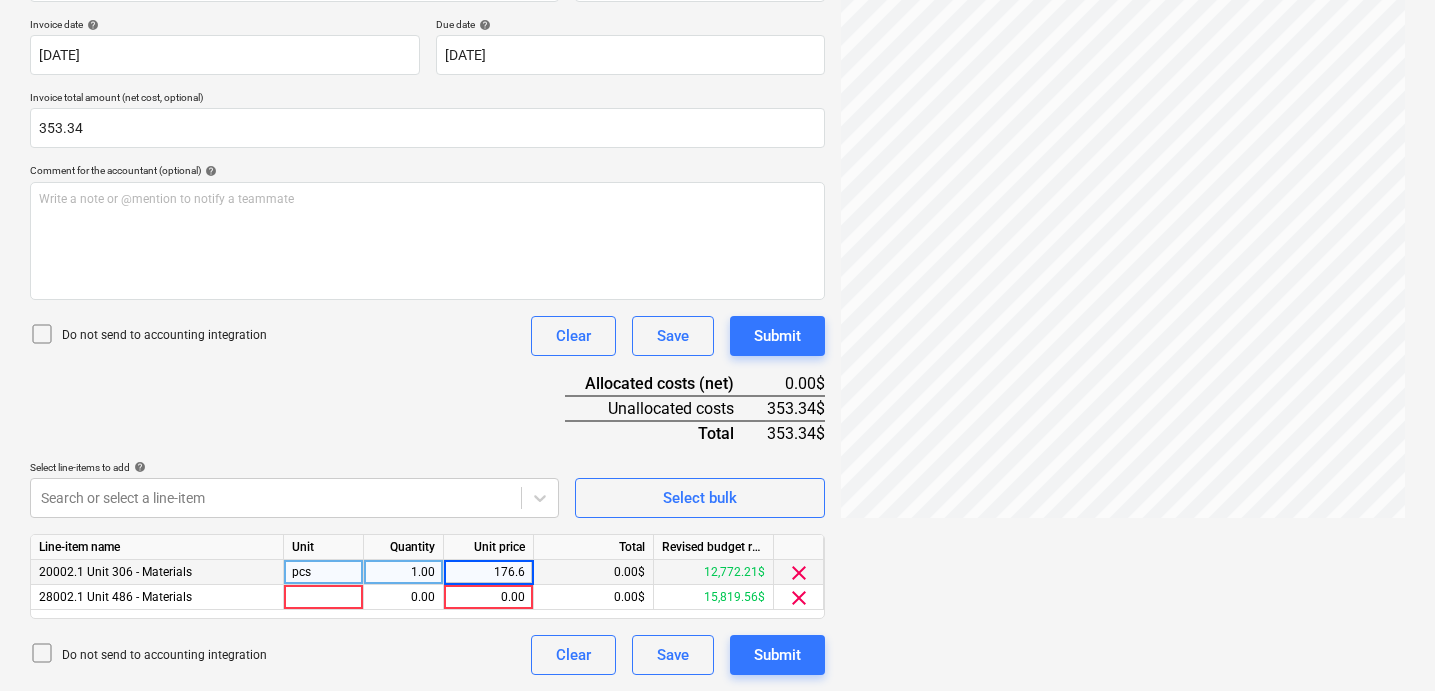 type on "176.67" 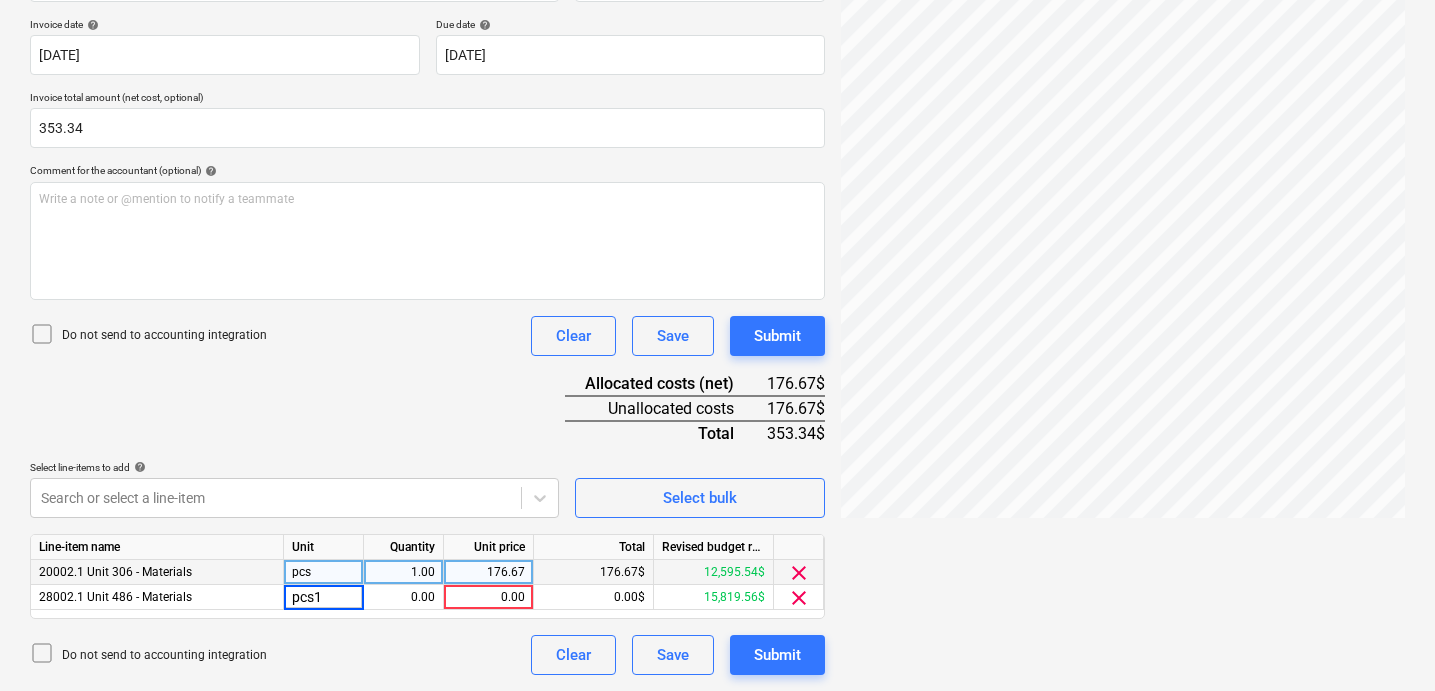 type on "pcs" 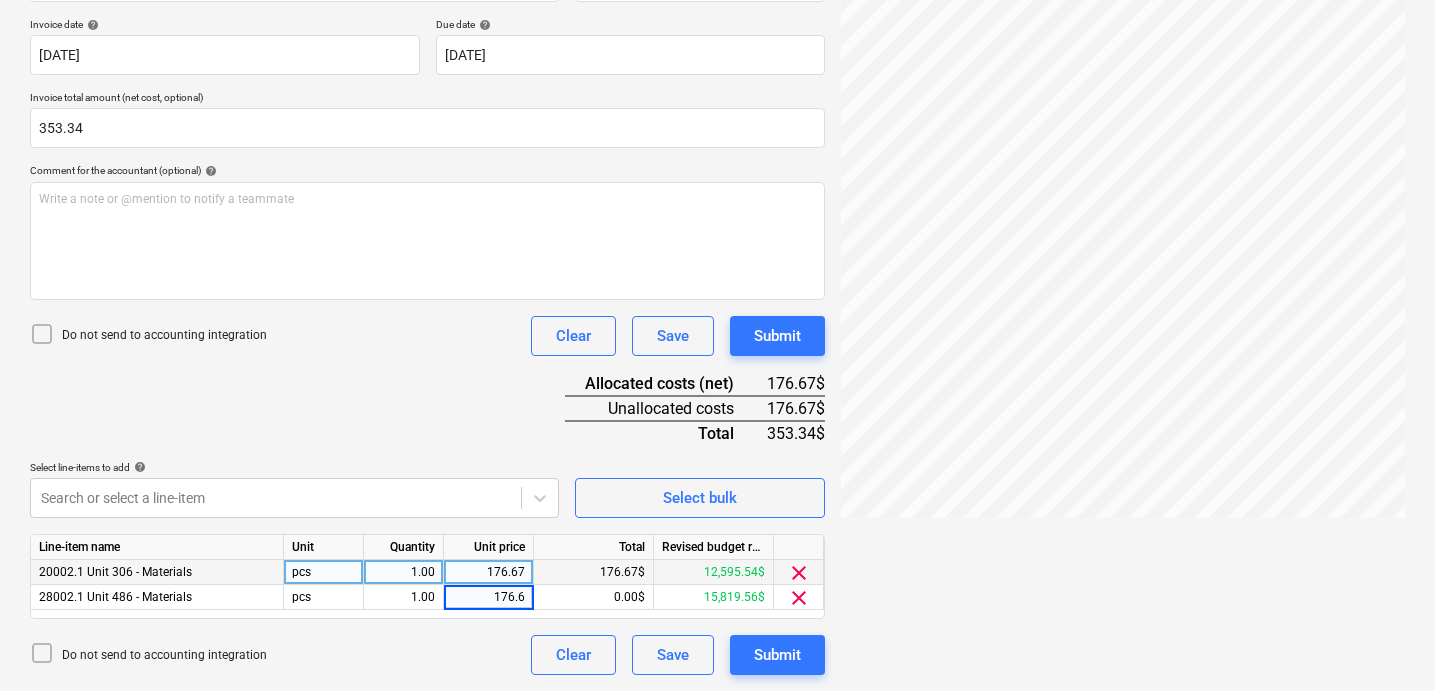 type on "176.67" 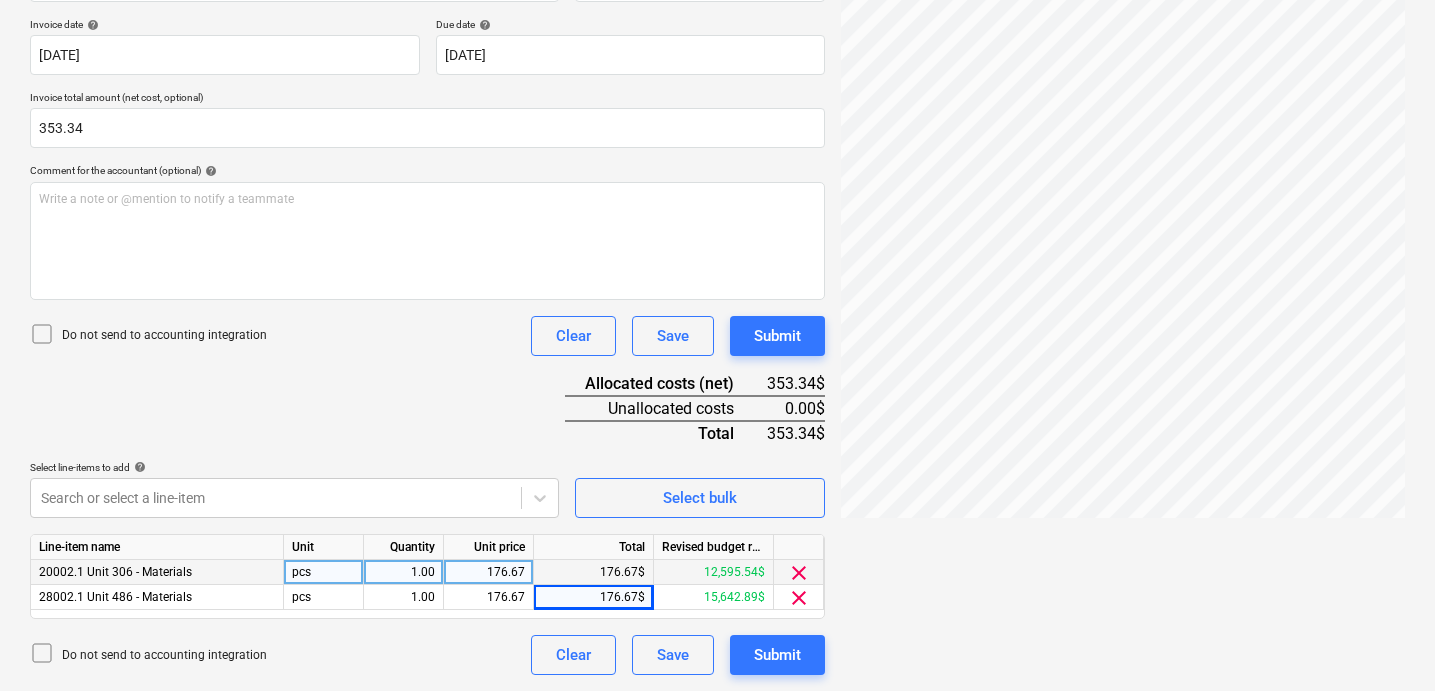 click on "Document name help 4039018 Invoice number  (optional) help 4039018 Invoice date help [DATE] 07.07.2025 Press the down arrow key to interact with the calendar and
select a date. Press the question mark key to get the keyboard shortcuts for changing dates. Due date help [DATE] 07.07.2025 Press the down arrow key to interact with the calendar and
select a date. Press the question mark key to get the keyboard shortcuts for changing dates. Invoice total amount (net cost, optional) 353.34 Comment for the accountant (optional) help Write a note or @mention to notify a teammate ﻿ Do not send to accounting integration Clear Save Submit Allocated costs (net) 353.34$ Unallocated costs 0.00$ Total 353.34$ Select line-items to add help Search or select a line-item Select bulk Line-item name Unit Quantity Unit price Total Revised budget remaining 20002.1 Unit 306 - Materials pcs 1.00 176.67 176.67$ 12,595.54$ clear 28002.1 Unit 486 - Materials pcs 1.00 176.67 176.67$ 15,642.89$ clear Clear Save Submit" at bounding box center [427, 310] 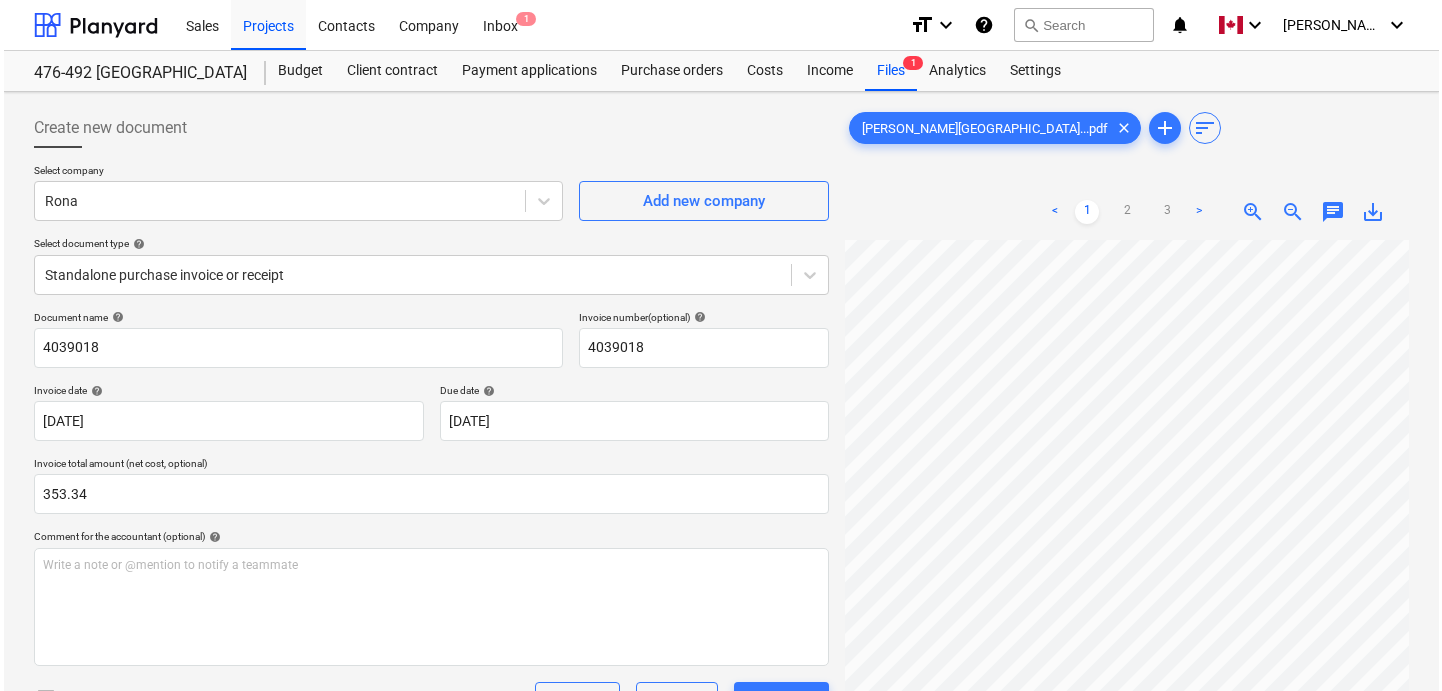 scroll, scrollTop: 366, scrollLeft: 0, axis: vertical 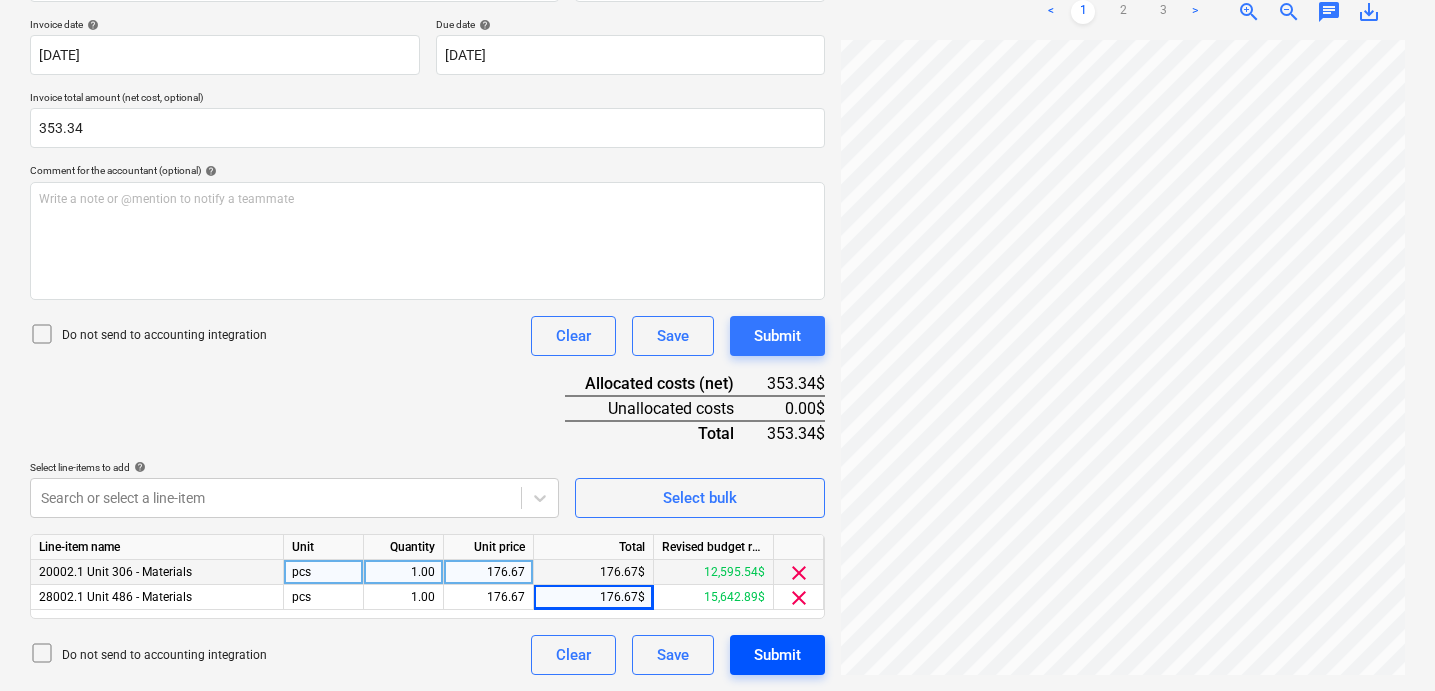 click on "Submit" at bounding box center [777, 655] 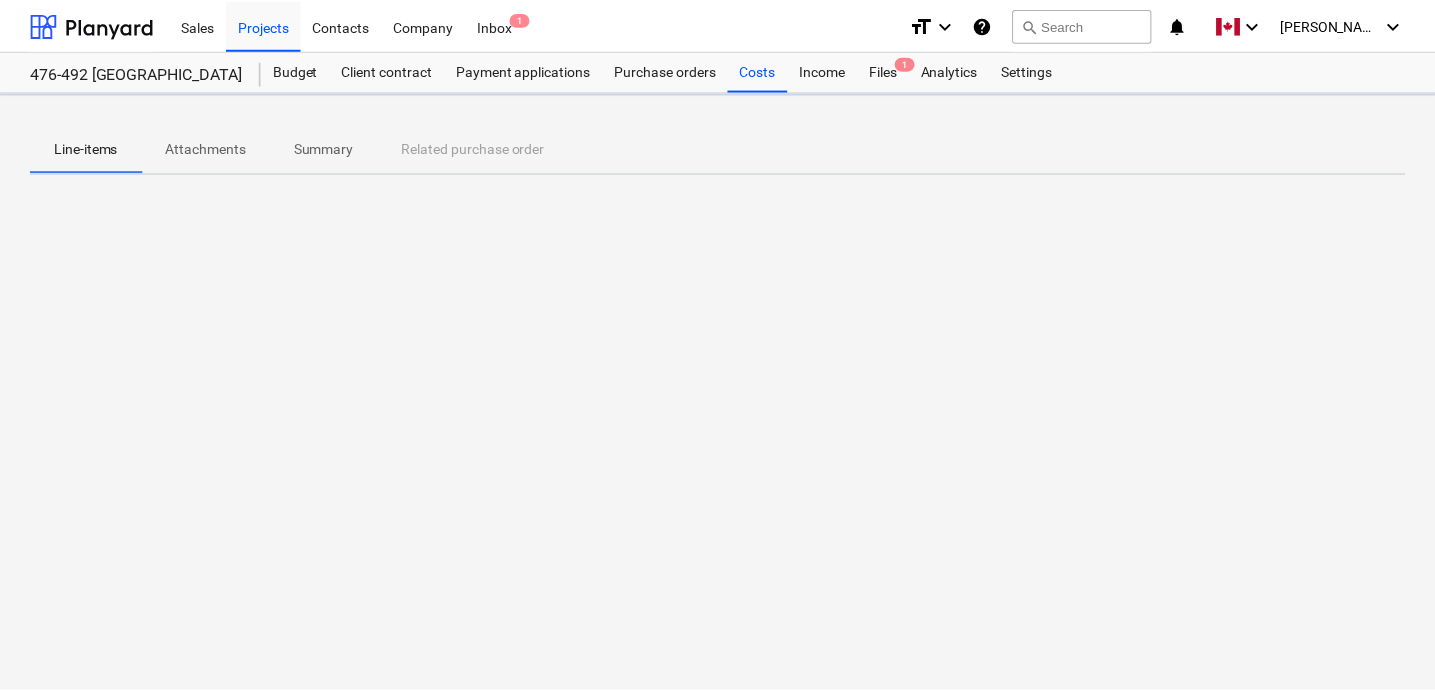scroll, scrollTop: 0, scrollLeft: 0, axis: both 